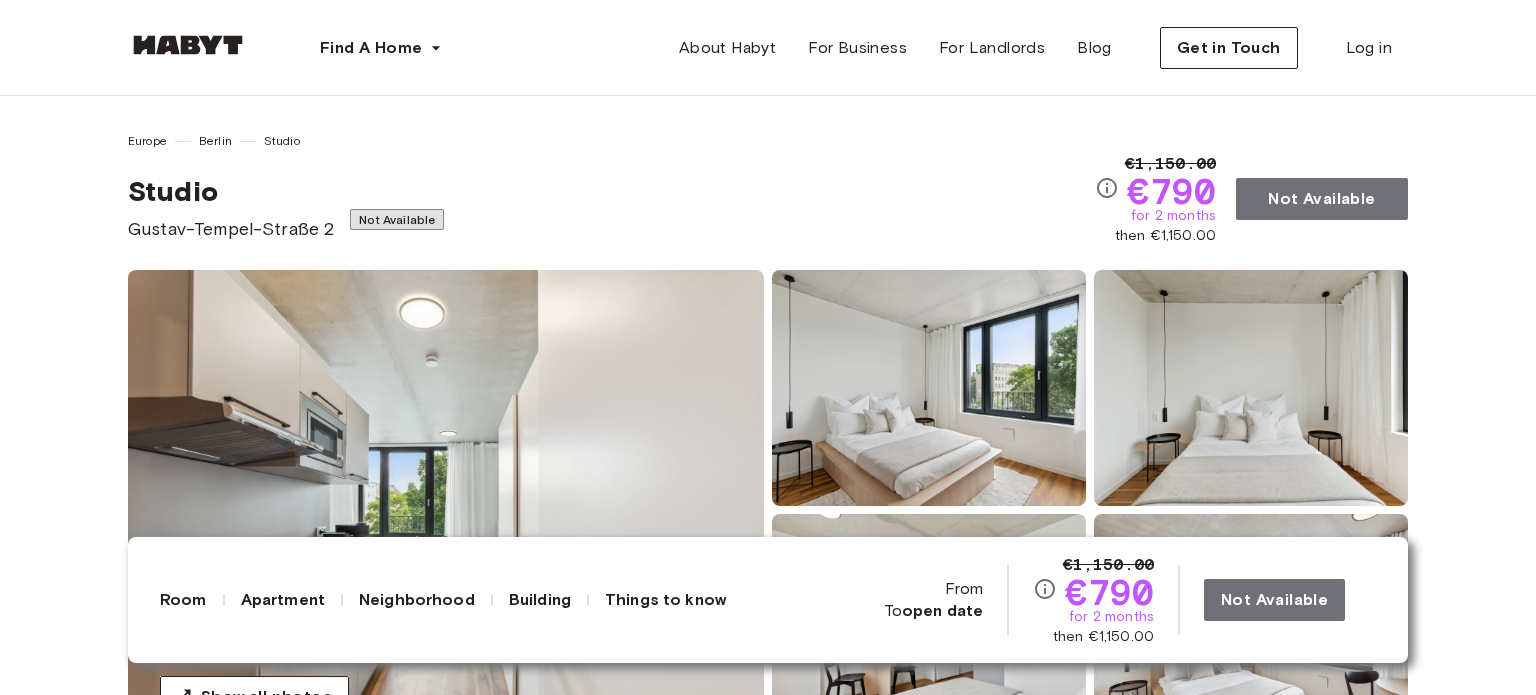 scroll, scrollTop: 0, scrollLeft: 0, axis: both 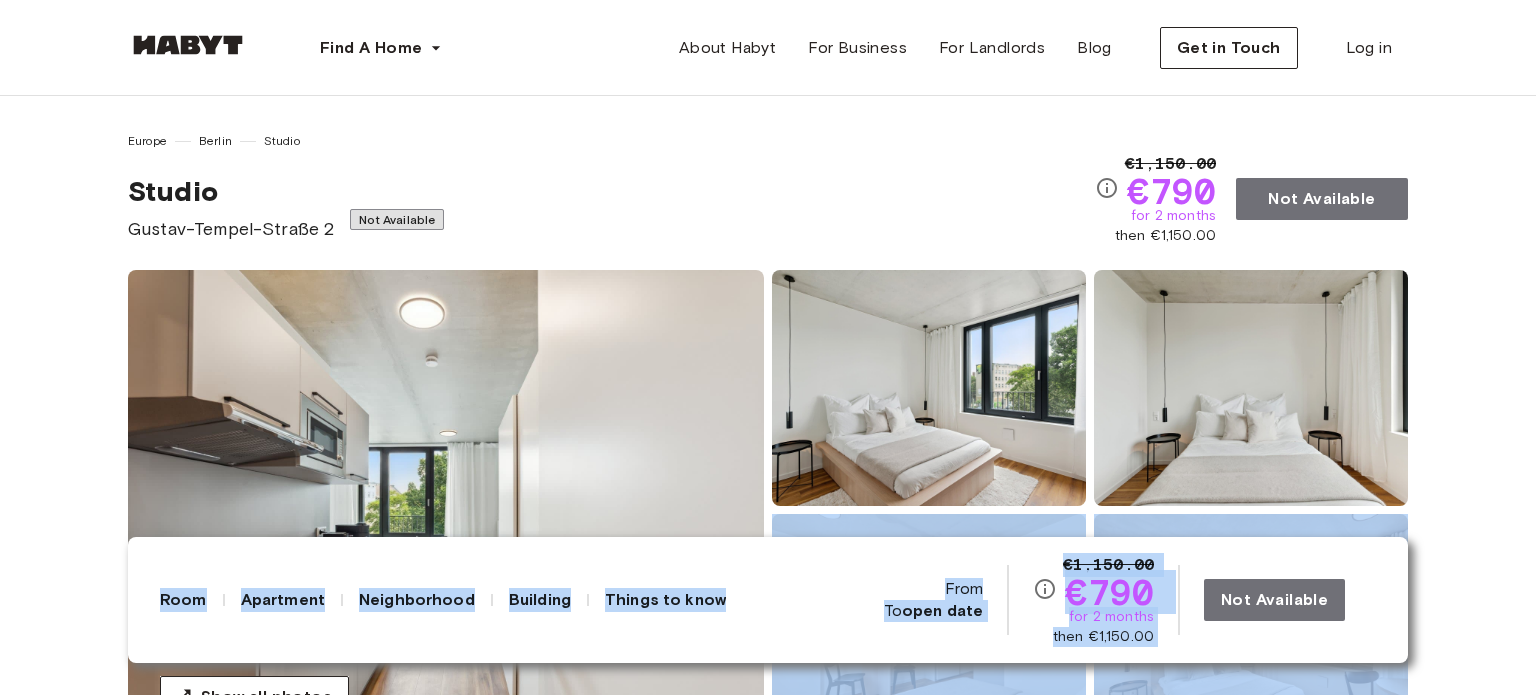 drag, startPoint x: 1302, startPoint y: 605, endPoint x: 1535, endPoint y: 287, distance: 394.22455 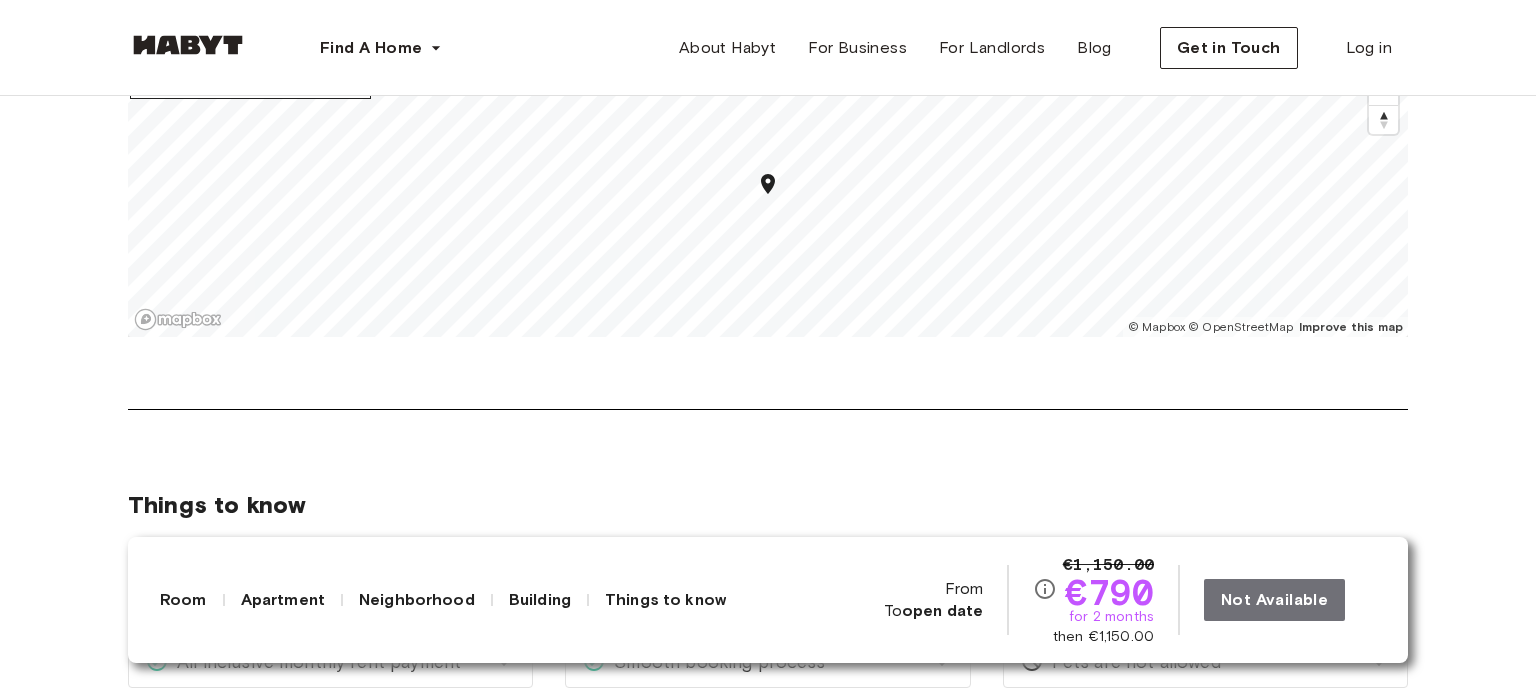 scroll, scrollTop: 2320, scrollLeft: 0, axis: vertical 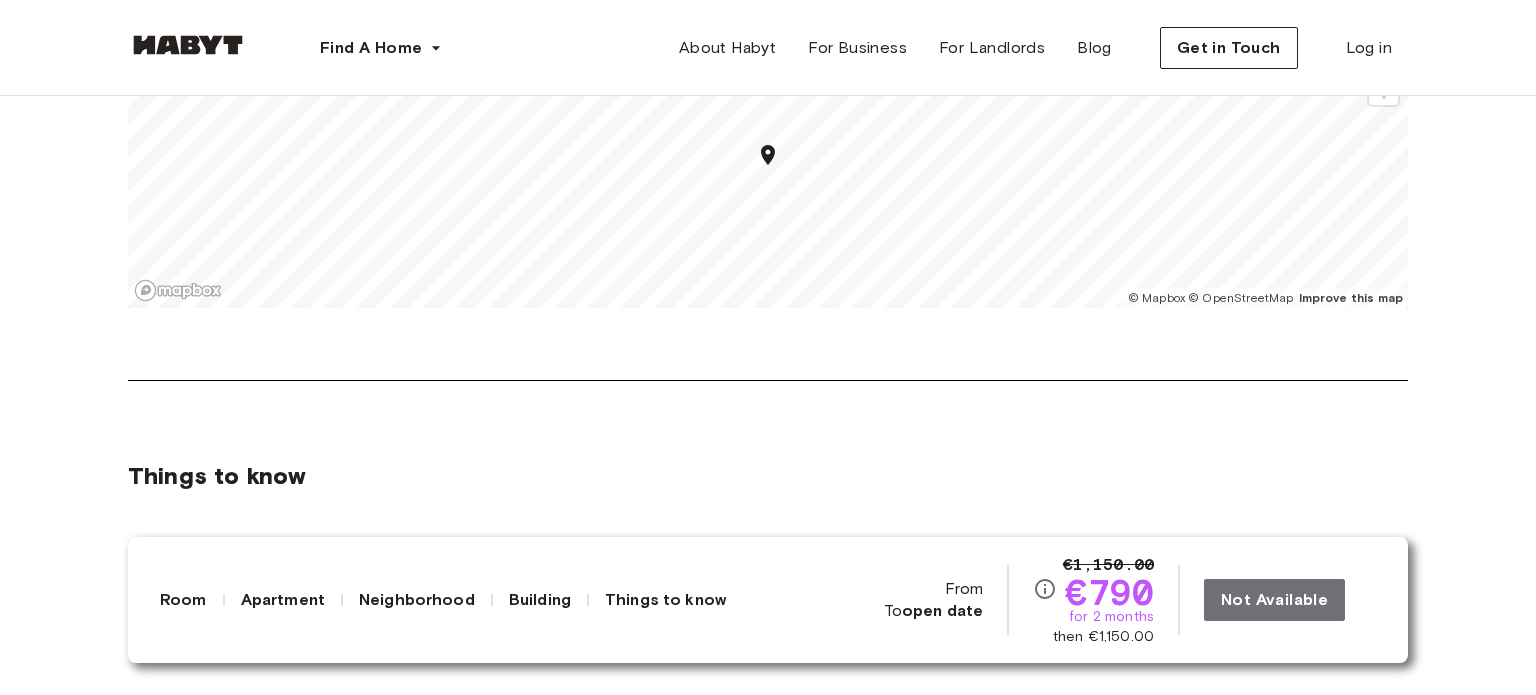 click on "Europe Berlin Studio Studio Gustav-Tempel-Straße 2 Not Available €1,150.00 €790 for 2 months then €1,150.00 Not Available Show all photos About the apartment See 3D map All our studios are fully equipped with everything you need to feel right at home. Enjoy the many amenities at your disposal, including a fully equipped kitchen, a comfortable bed with a premium mattress and bedside tables, an ensuite bathroom, and a versatile area with a table and two chairs, perfect to work or dine. While regular cleaning is not included, it can be booked upon request. Please note, if you are booking as a couple, there will be an additional 200€ charge added to the price of the studio. 20.7 sqm. 1st Floor 1 bedroom 140 x 200cm mattress Ensuite bathroom Wardrobe Smart TV Dining table and chairs WiFi Fully-equipped kitchen Kitchen utensils Dishwasher About the building More about the building Show more 24/7 convenience store nearby Elevator Café Bicycle storage Community area Courtyard Laundry room Show more Berlin ," at bounding box center [768, 620] 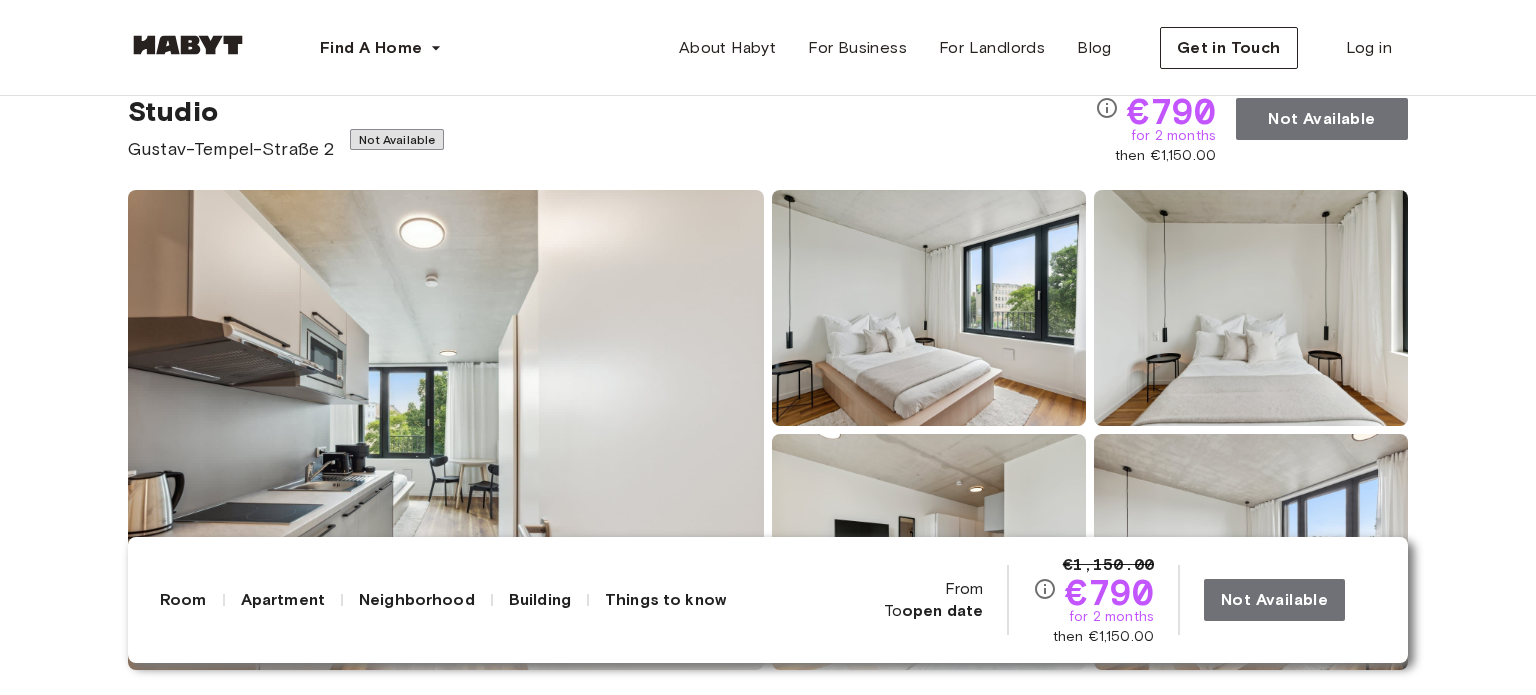 scroll, scrollTop: 0, scrollLeft: 0, axis: both 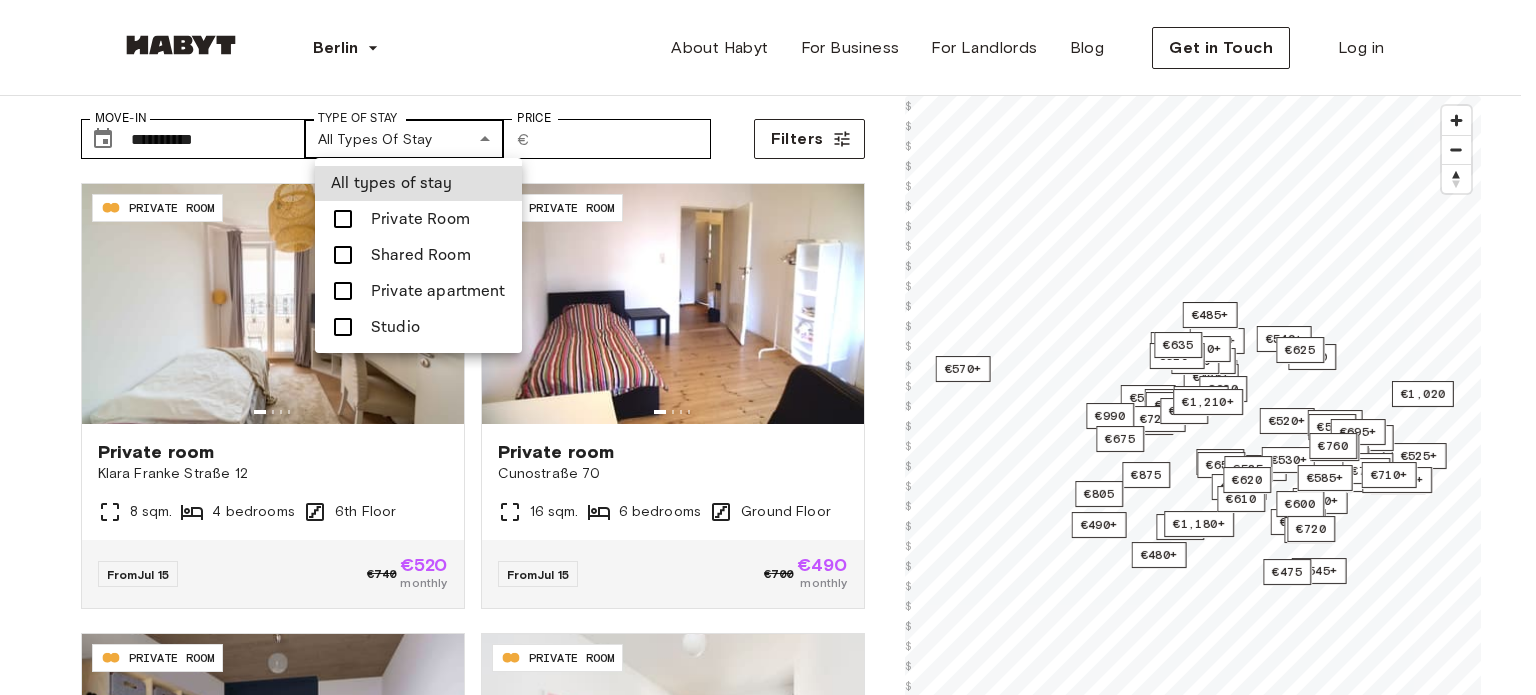 click on "**********" at bounding box center [768, 2263] 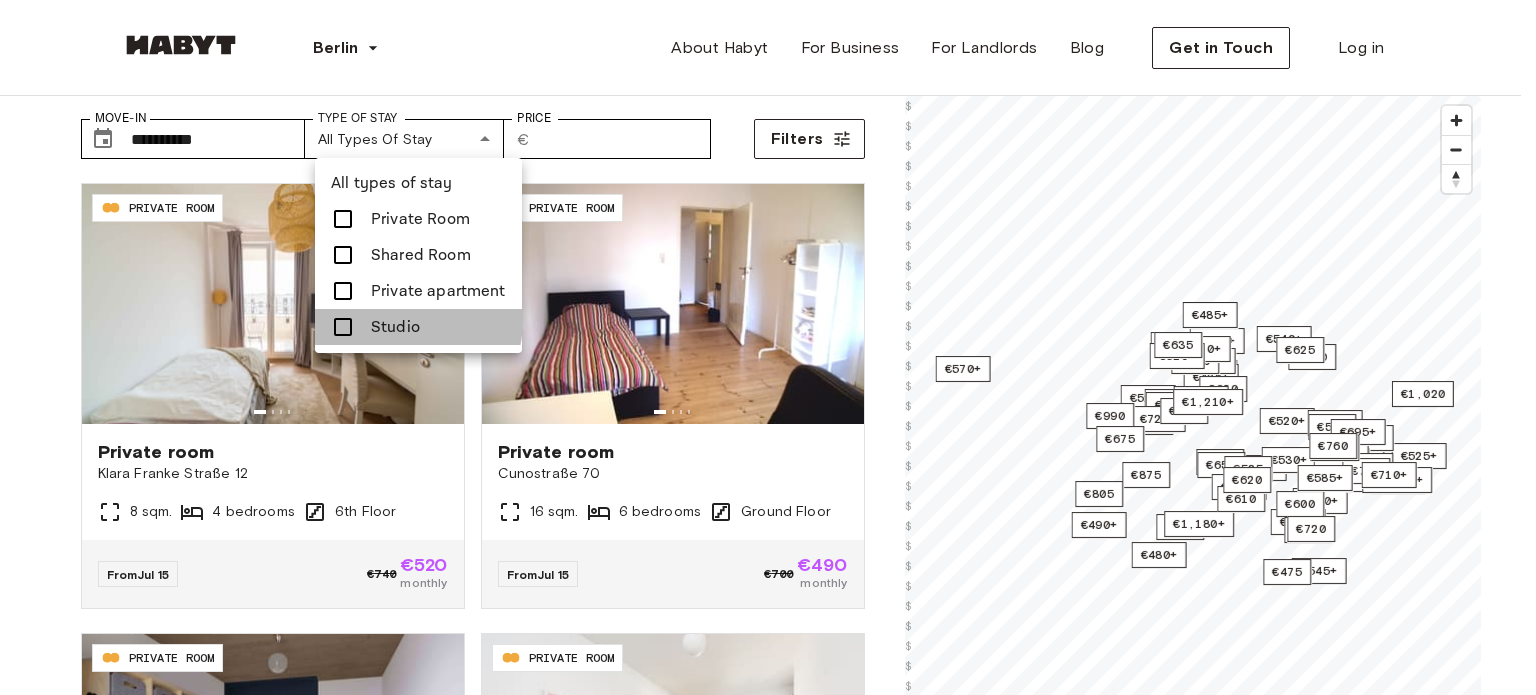 click on "Studio" at bounding box center (395, 327) 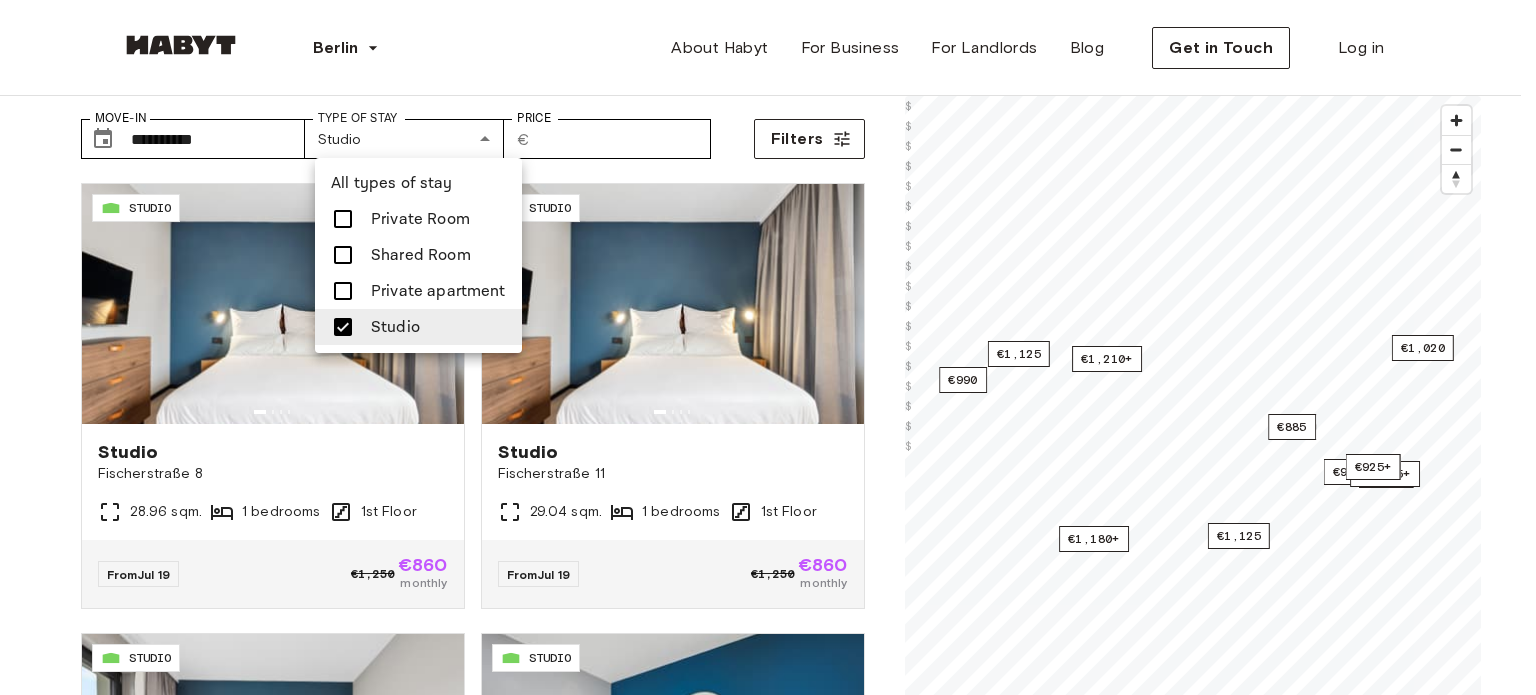 click at bounding box center (768, 347) 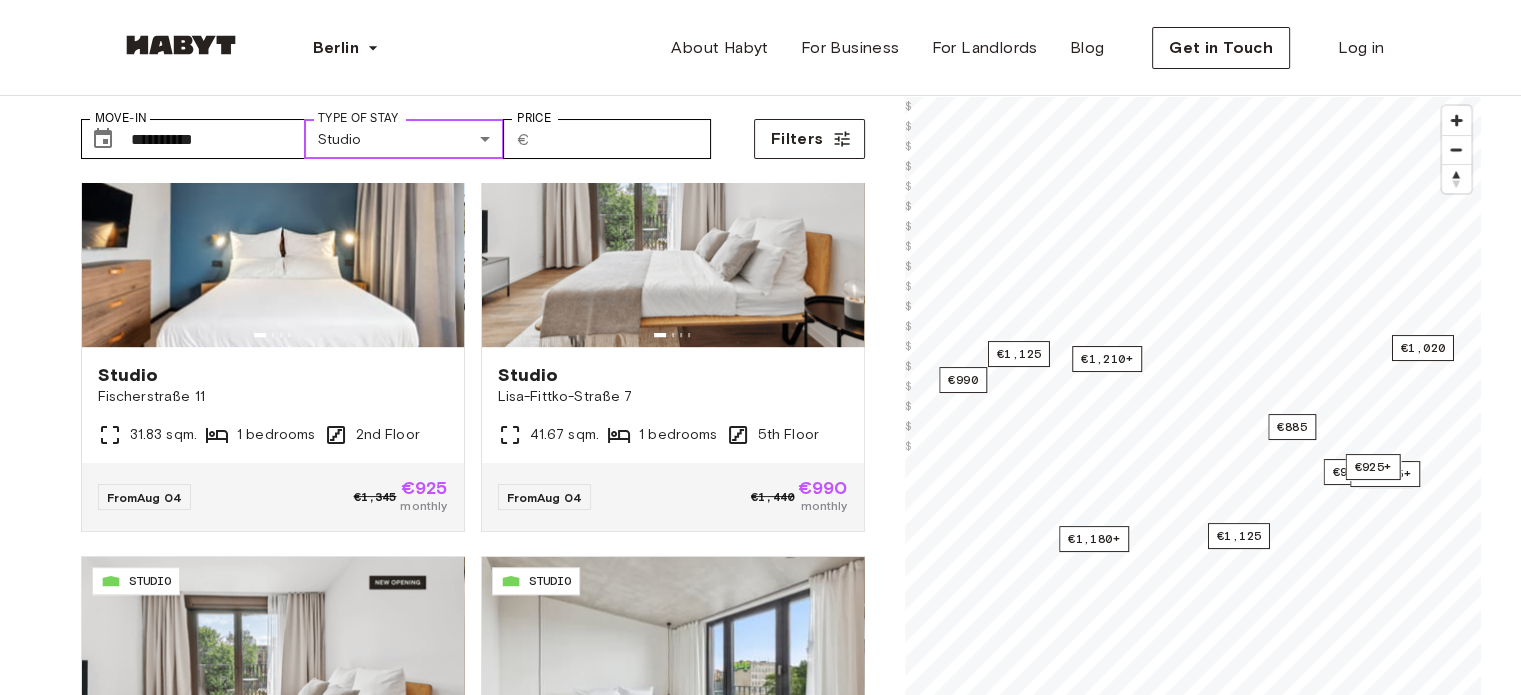 scroll, scrollTop: 1460, scrollLeft: 0, axis: vertical 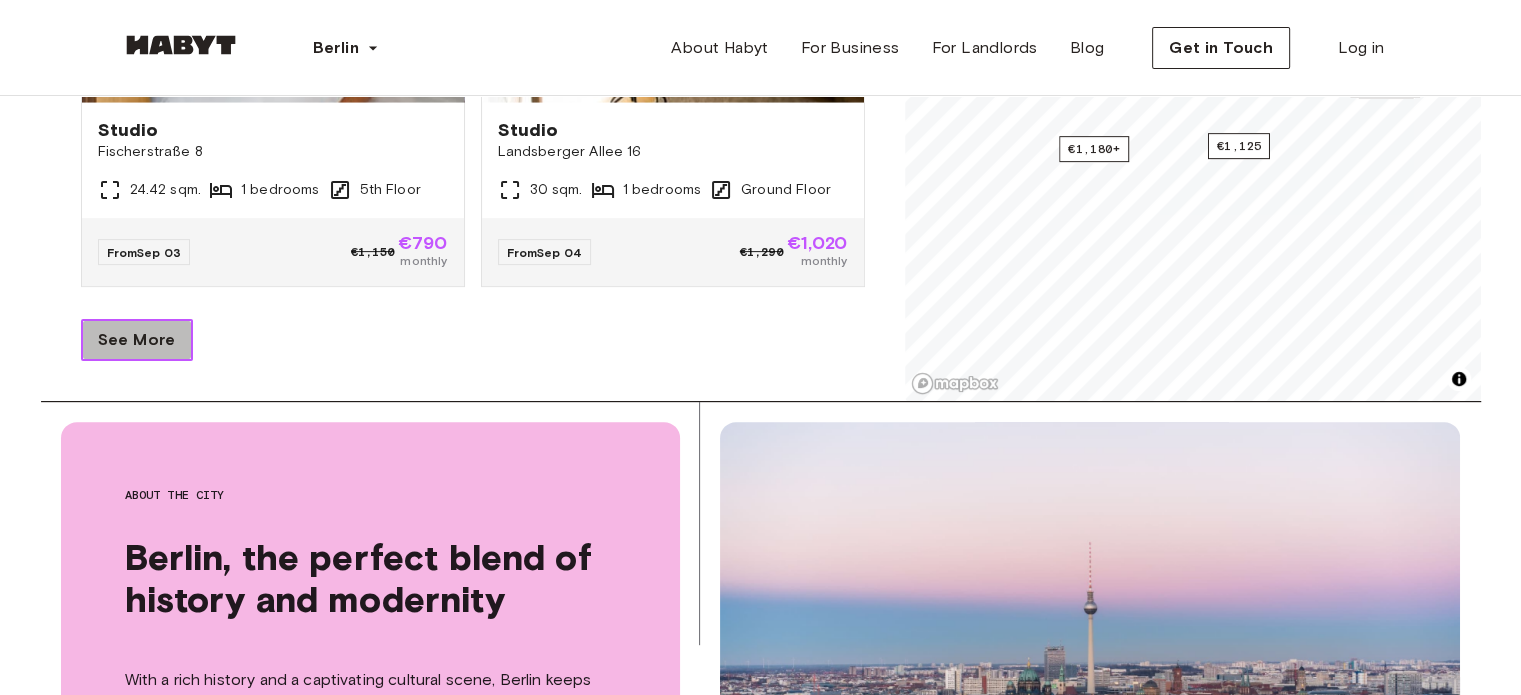 click on "See More" at bounding box center [137, 340] 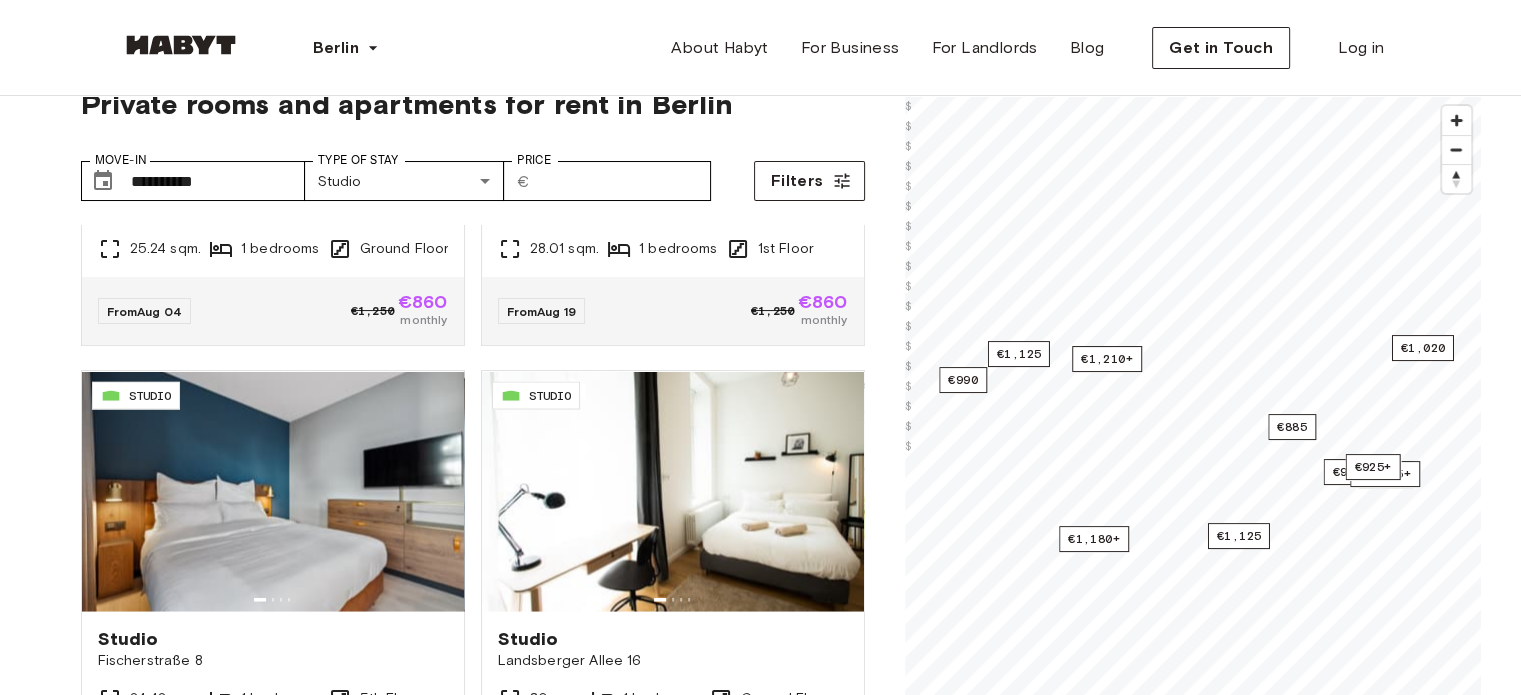 scroll, scrollTop: 44, scrollLeft: 0, axis: vertical 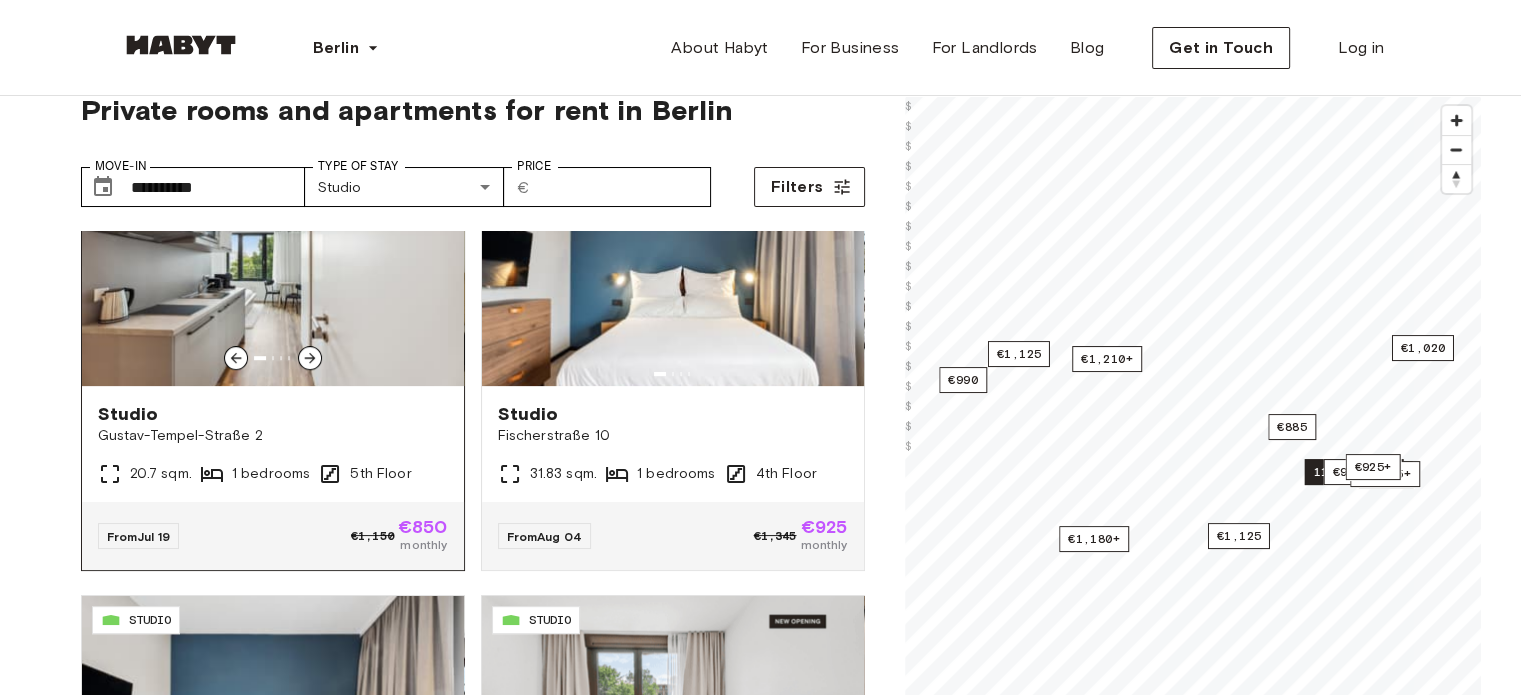 click 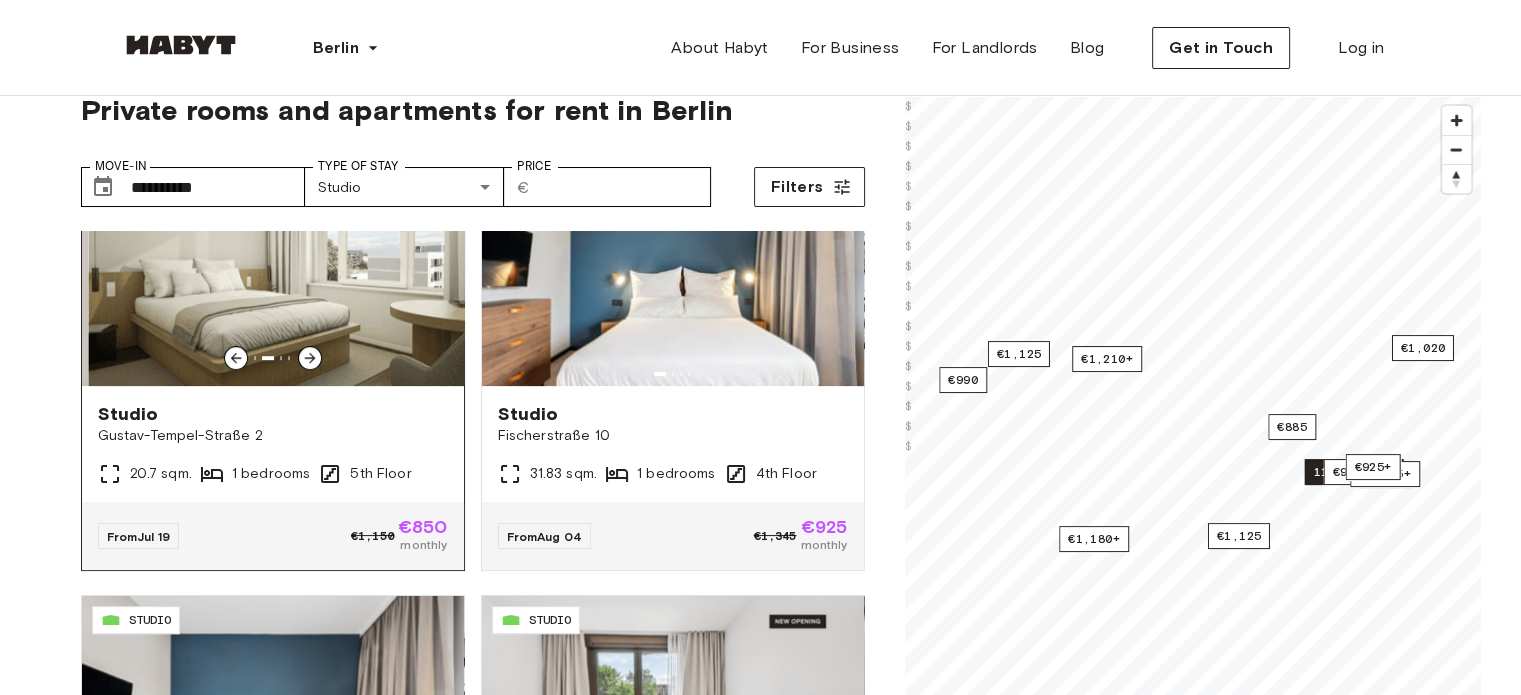 click 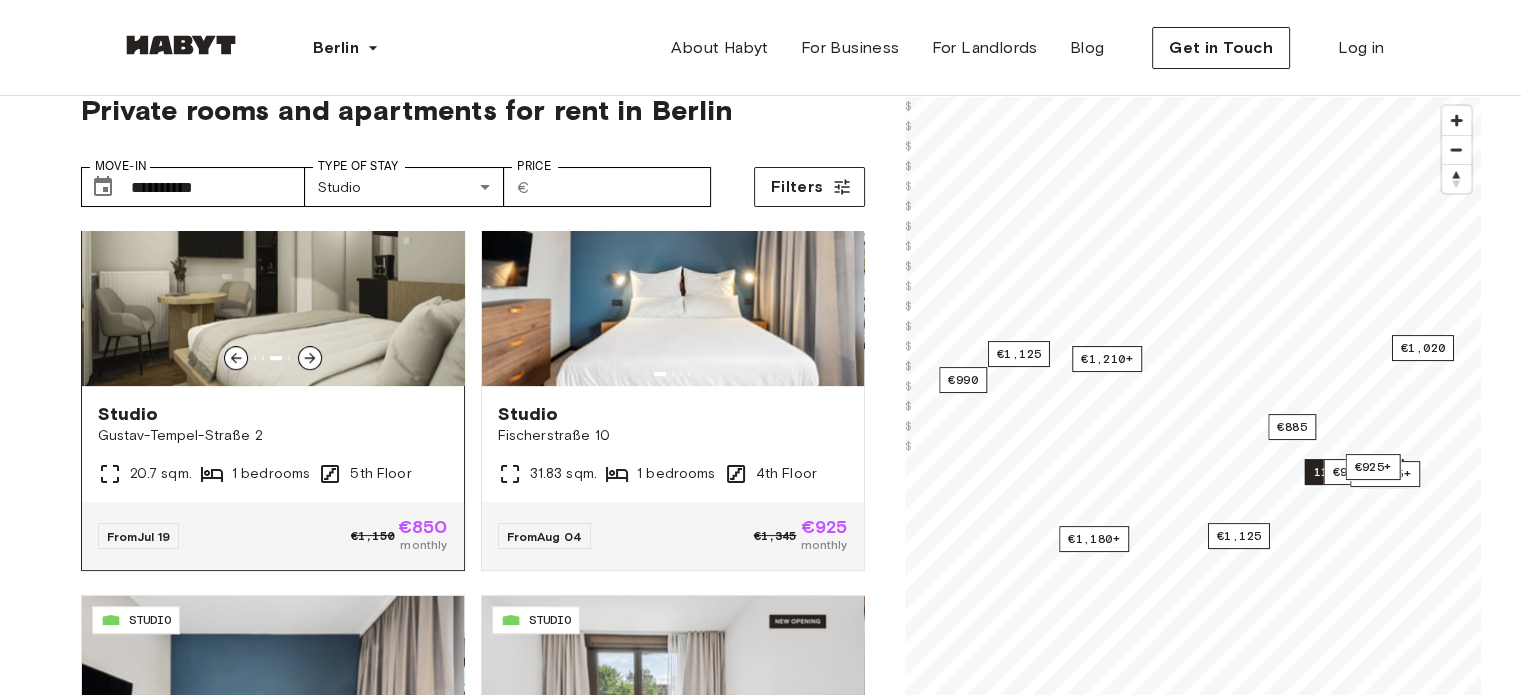 click 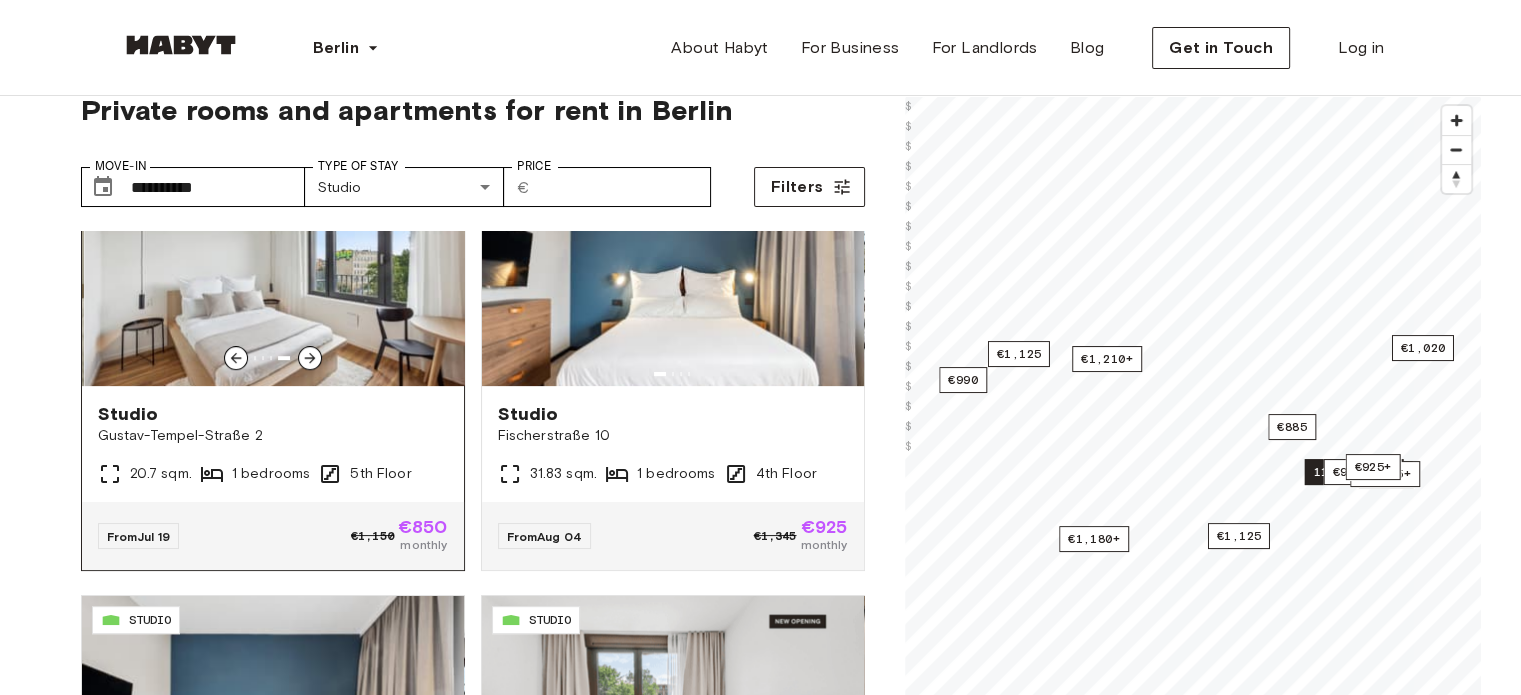 click 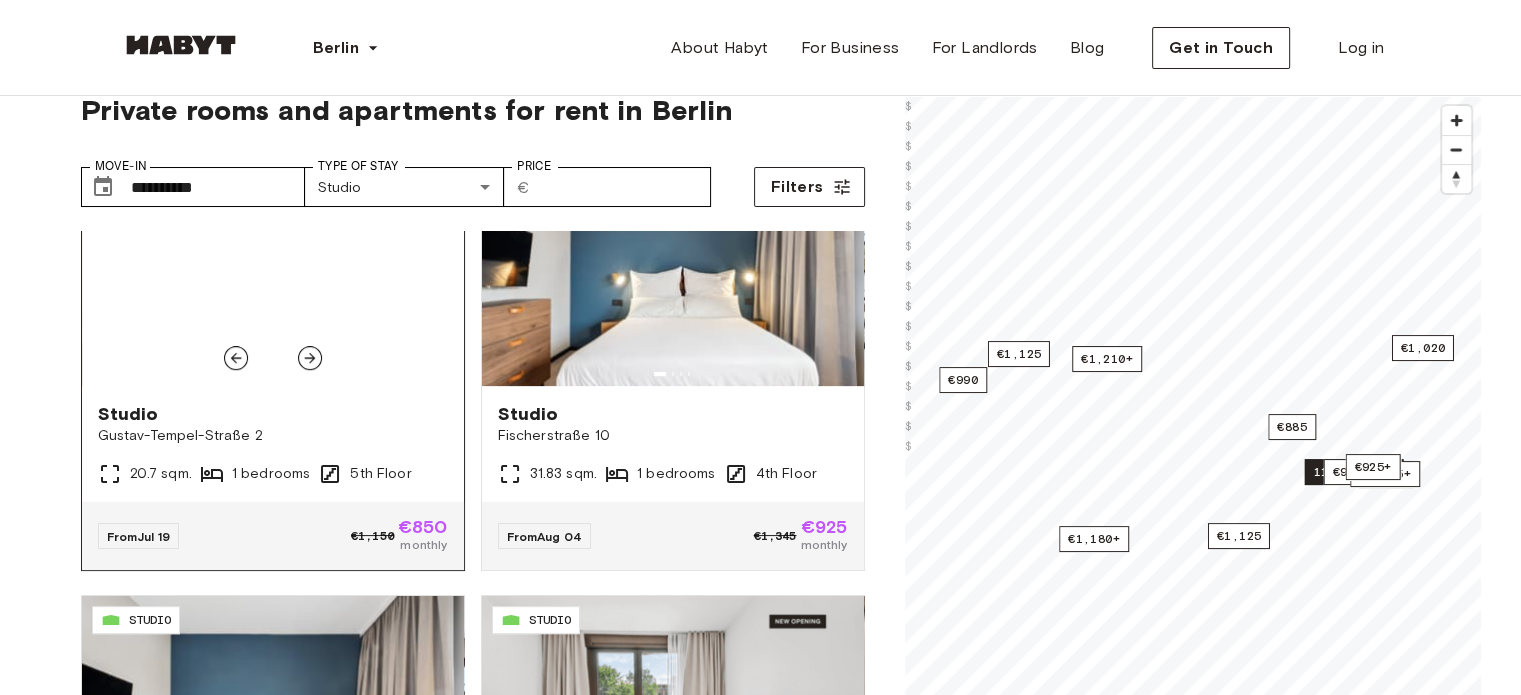 click at bounding box center [273, 266] 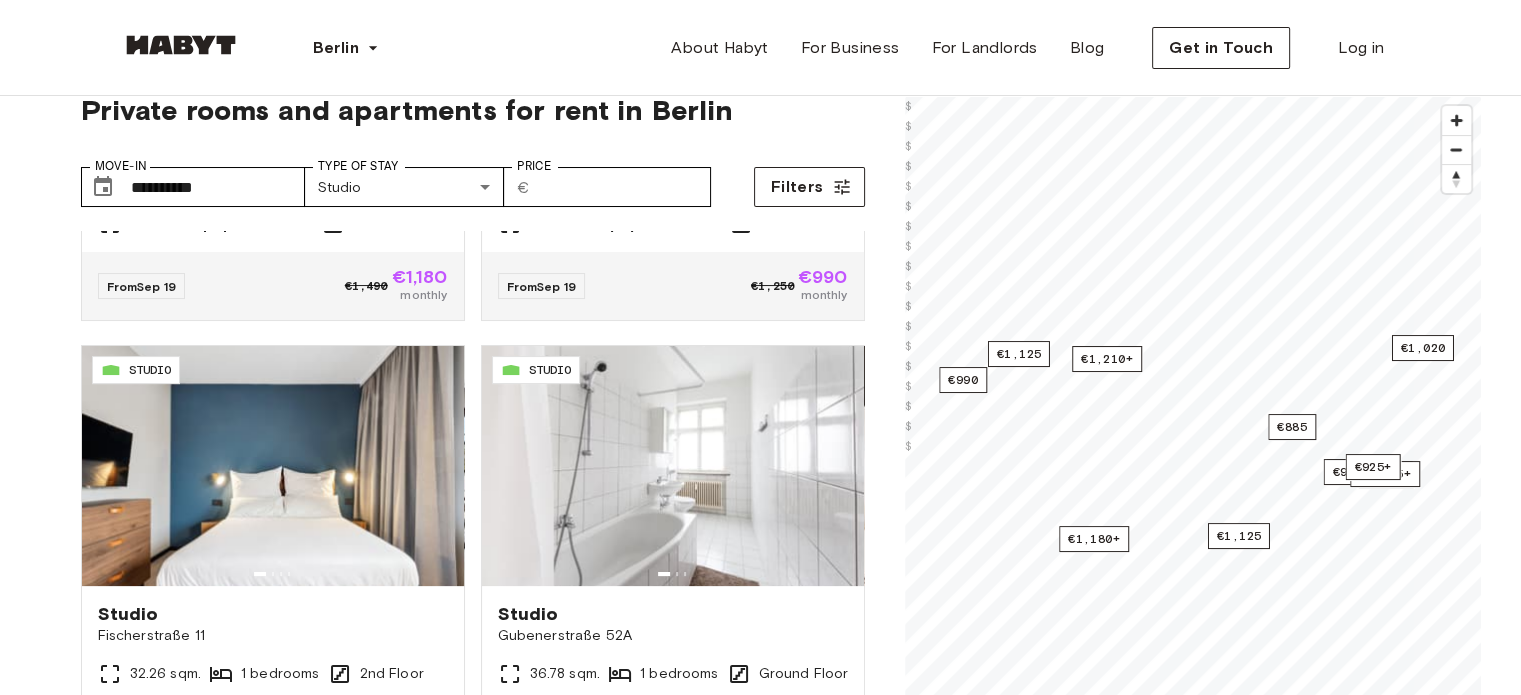 scroll, scrollTop: 8240, scrollLeft: 0, axis: vertical 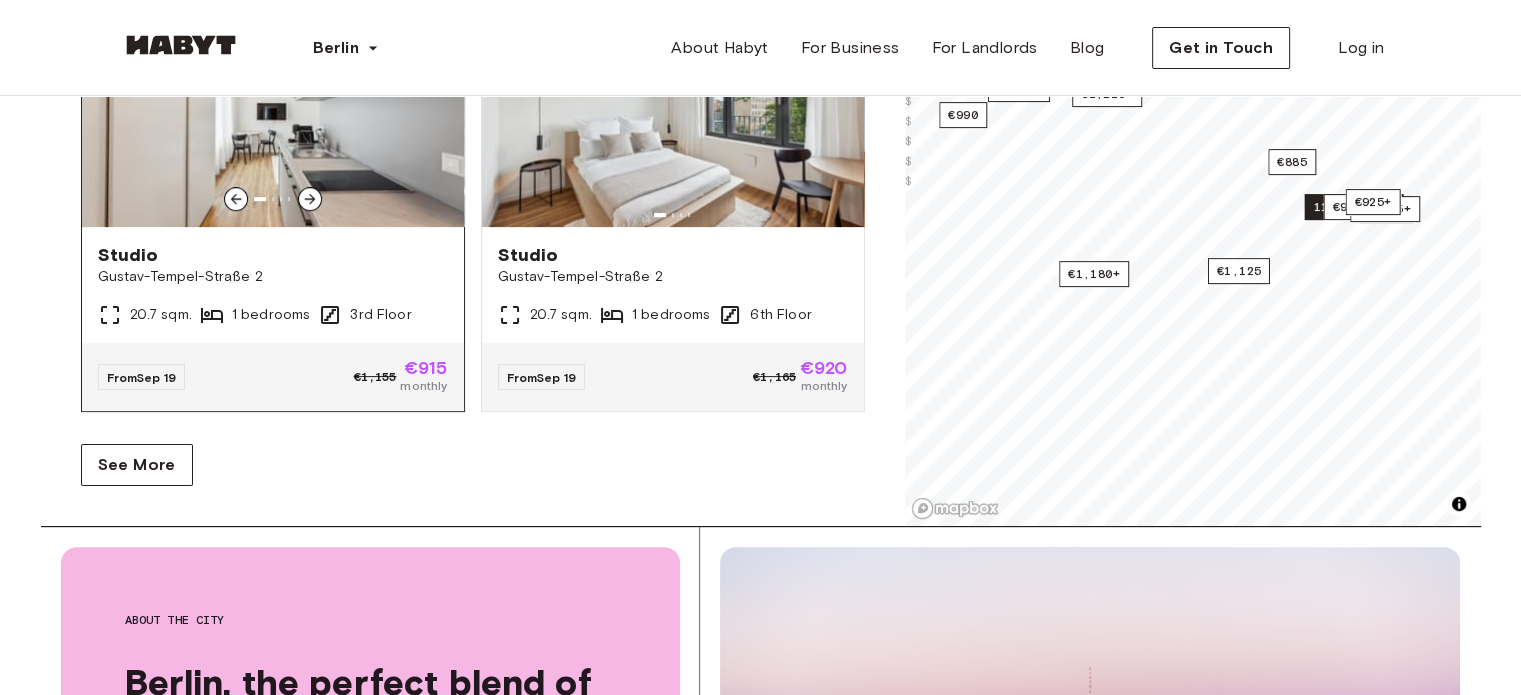 click at bounding box center (273, 107) 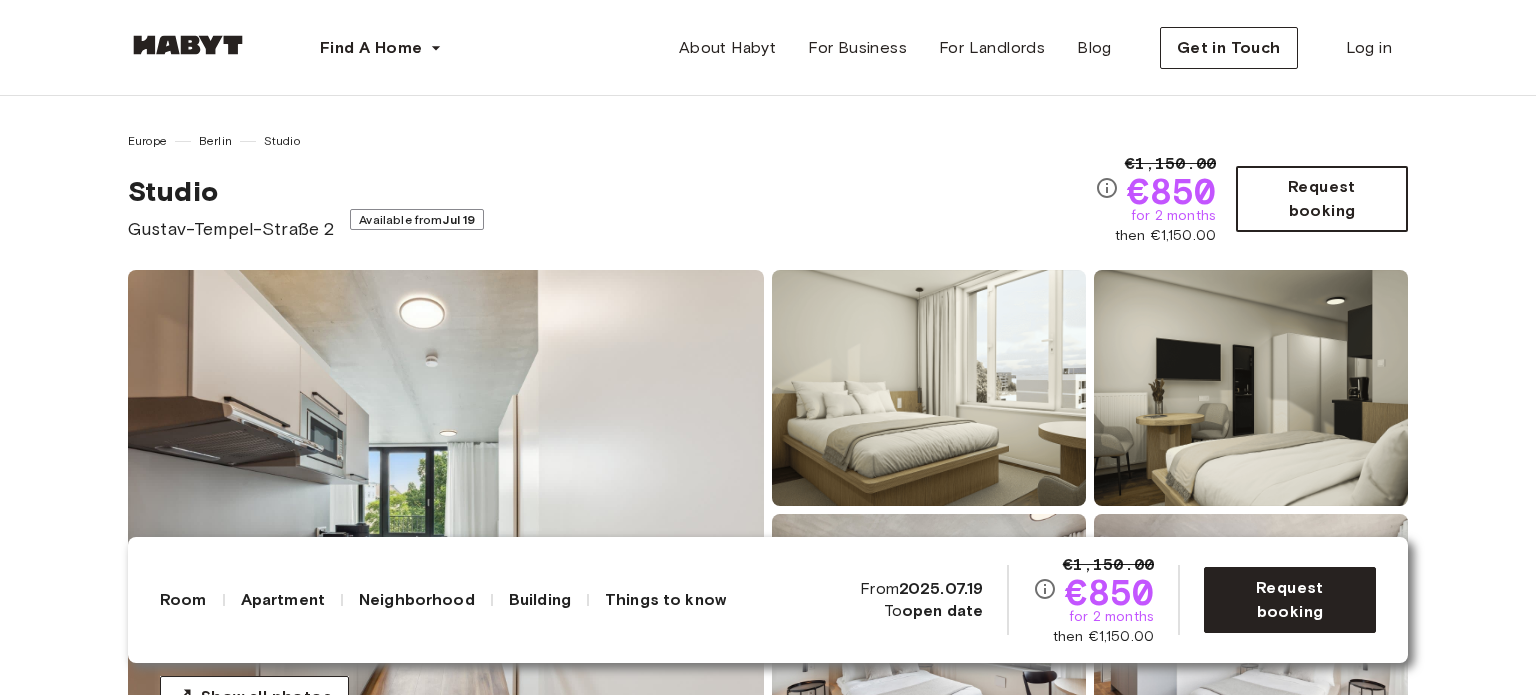 scroll, scrollTop: 0, scrollLeft: 0, axis: both 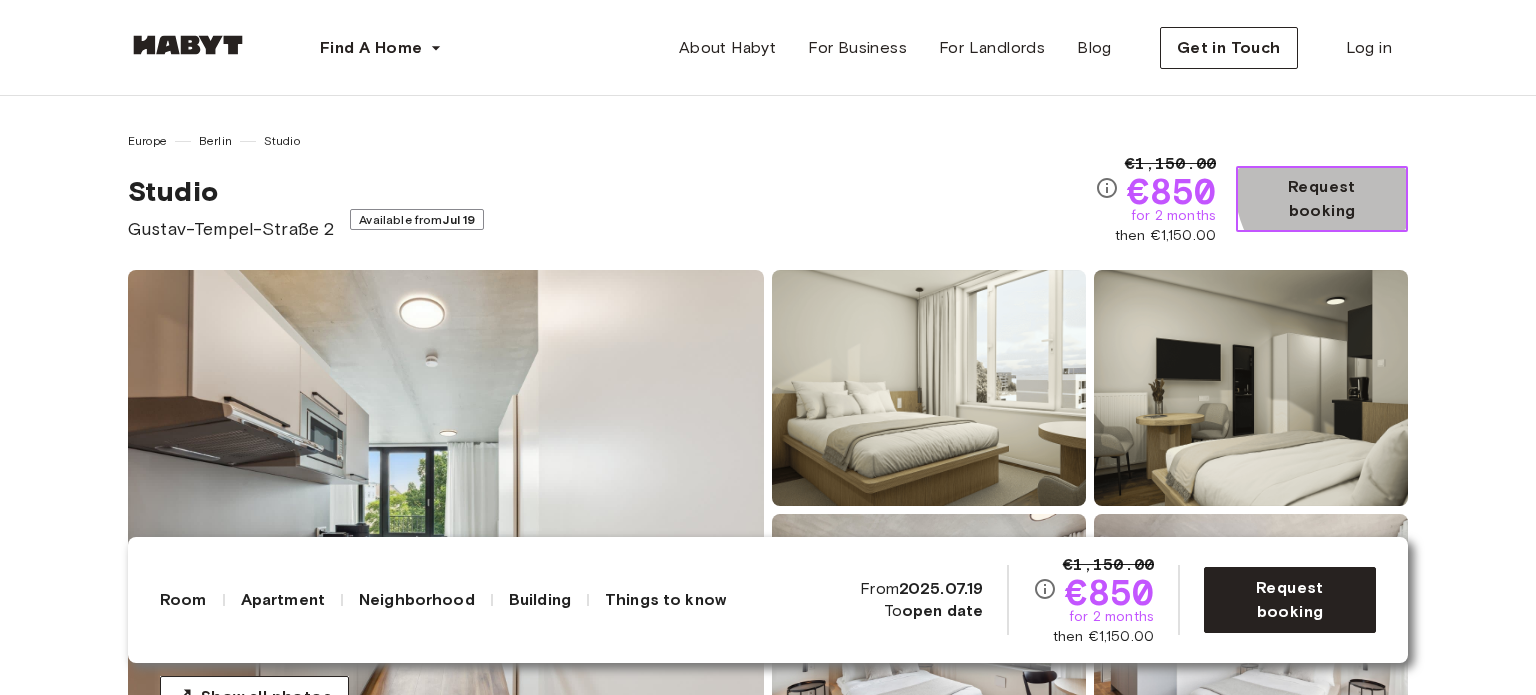 click on "Request booking" at bounding box center (1322, 199) 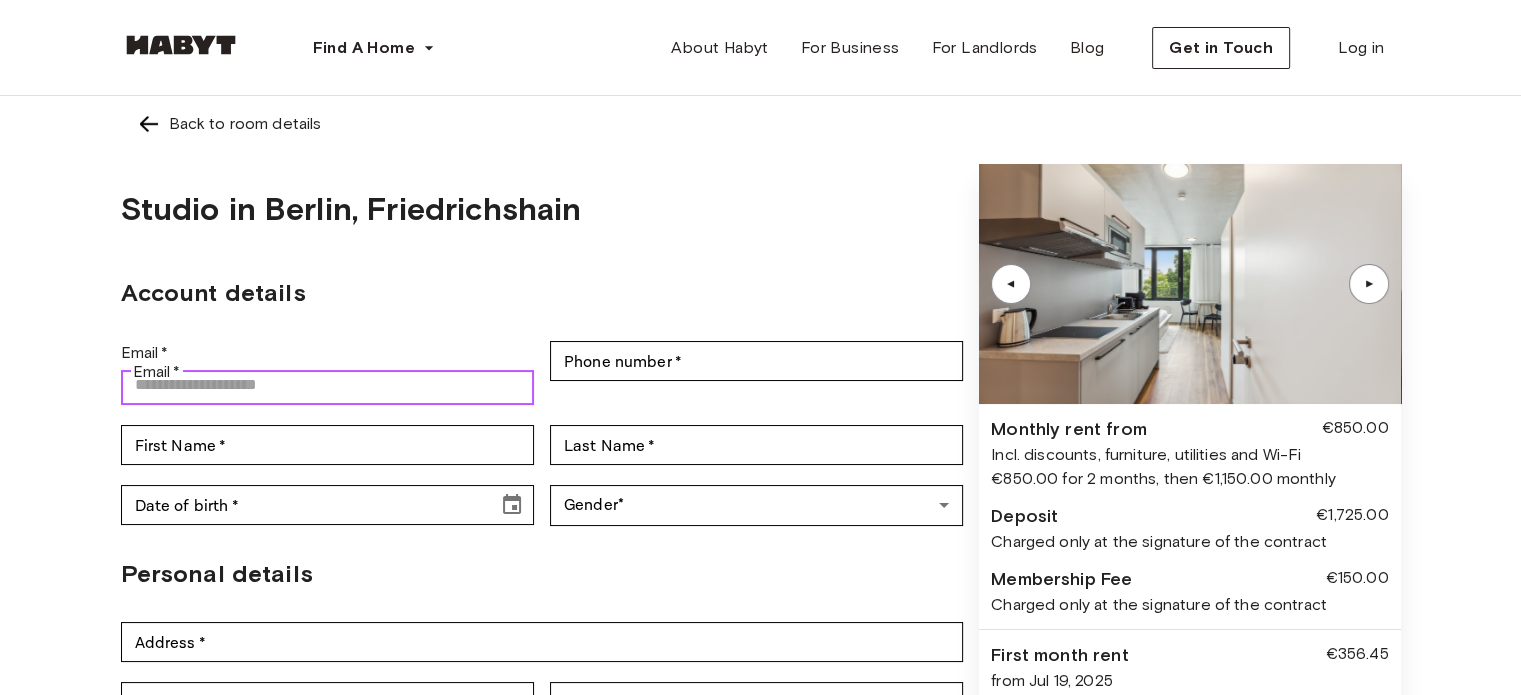 click on "Email   *" at bounding box center (327, 385) 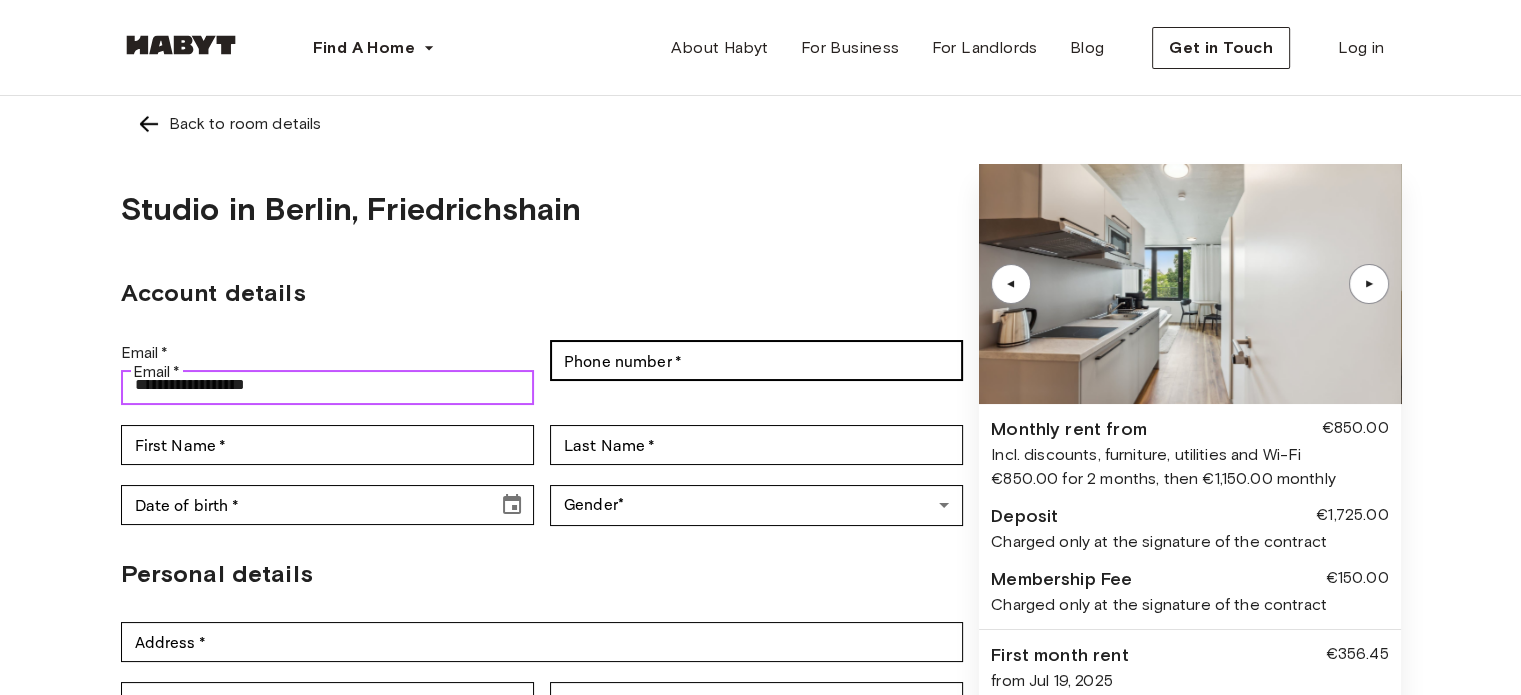 type on "**********" 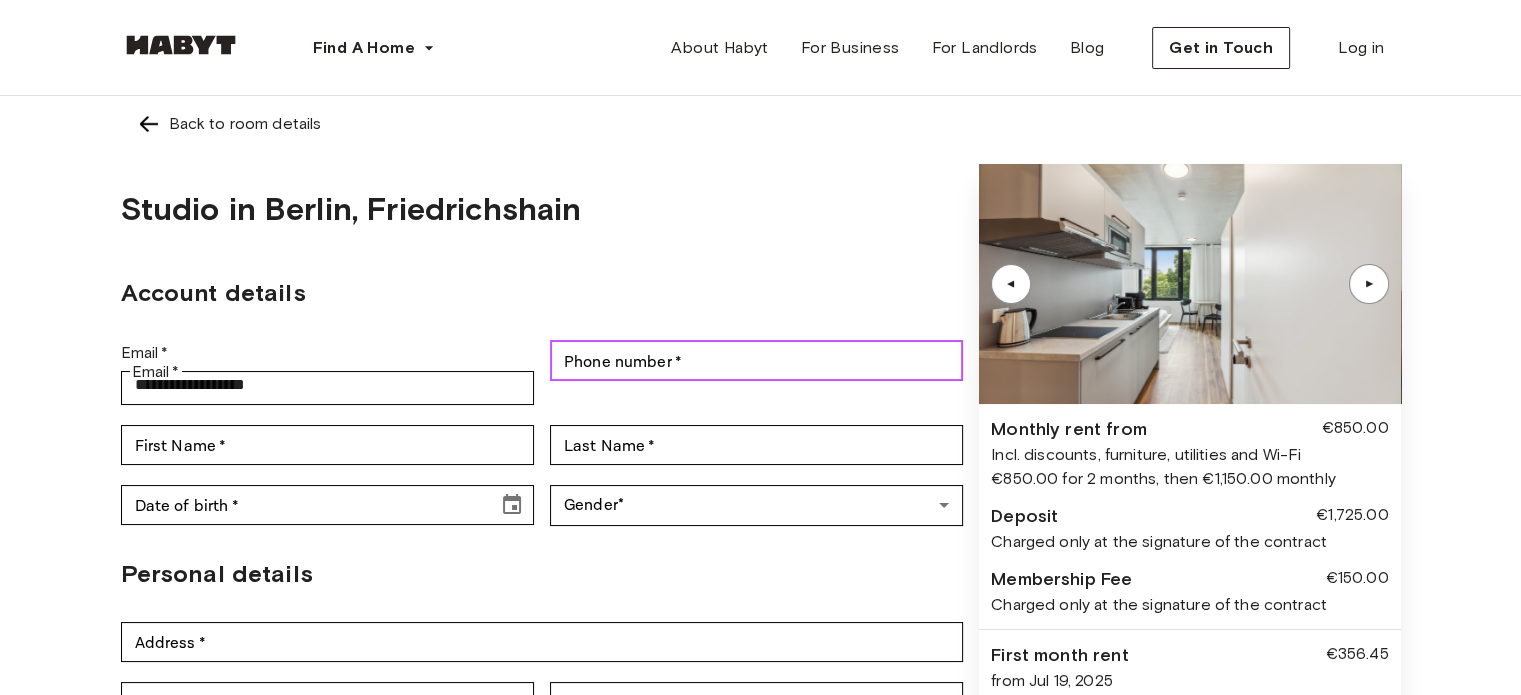 click on "Phone number   *" at bounding box center [756, 361] 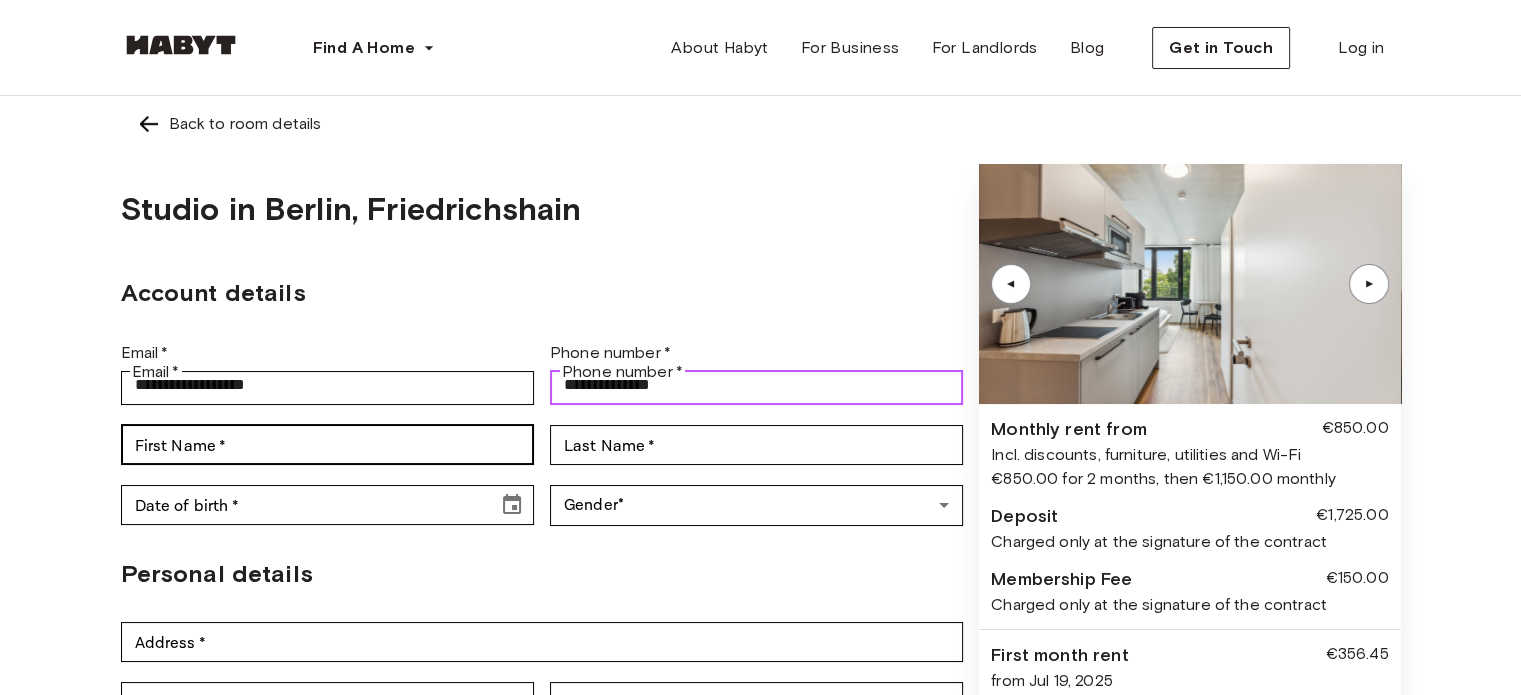 type on "**********" 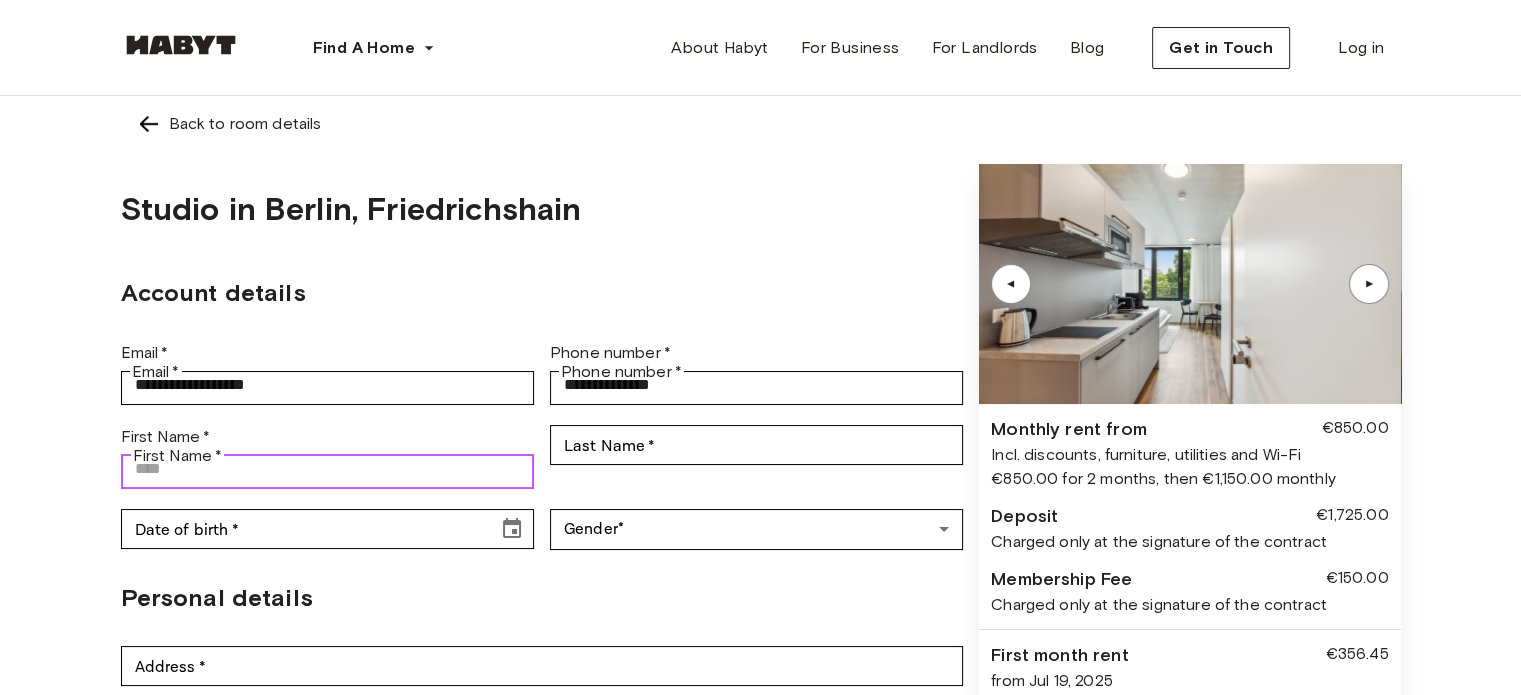 click on "First Name   *" at bounding box center (327, 469) 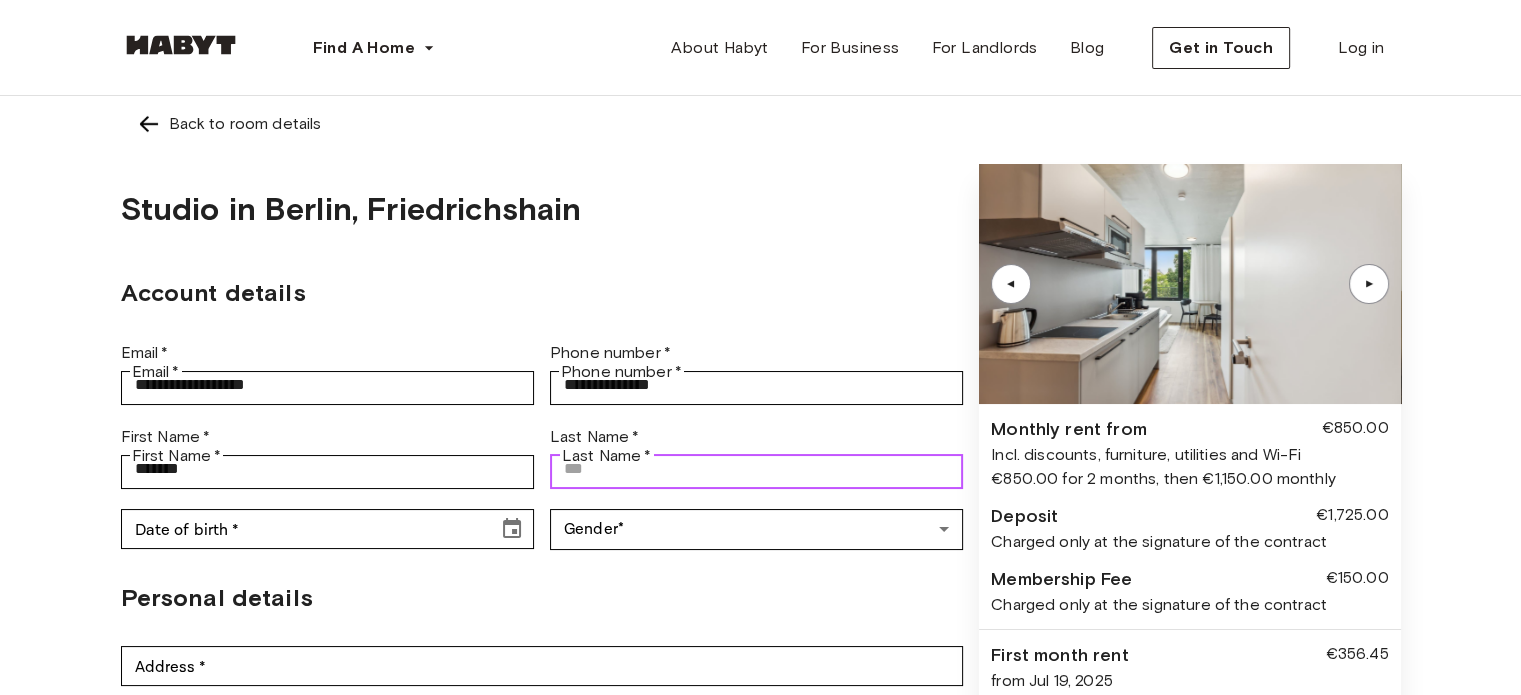 click on "Last Name   *" at bounding box center (756, 469) 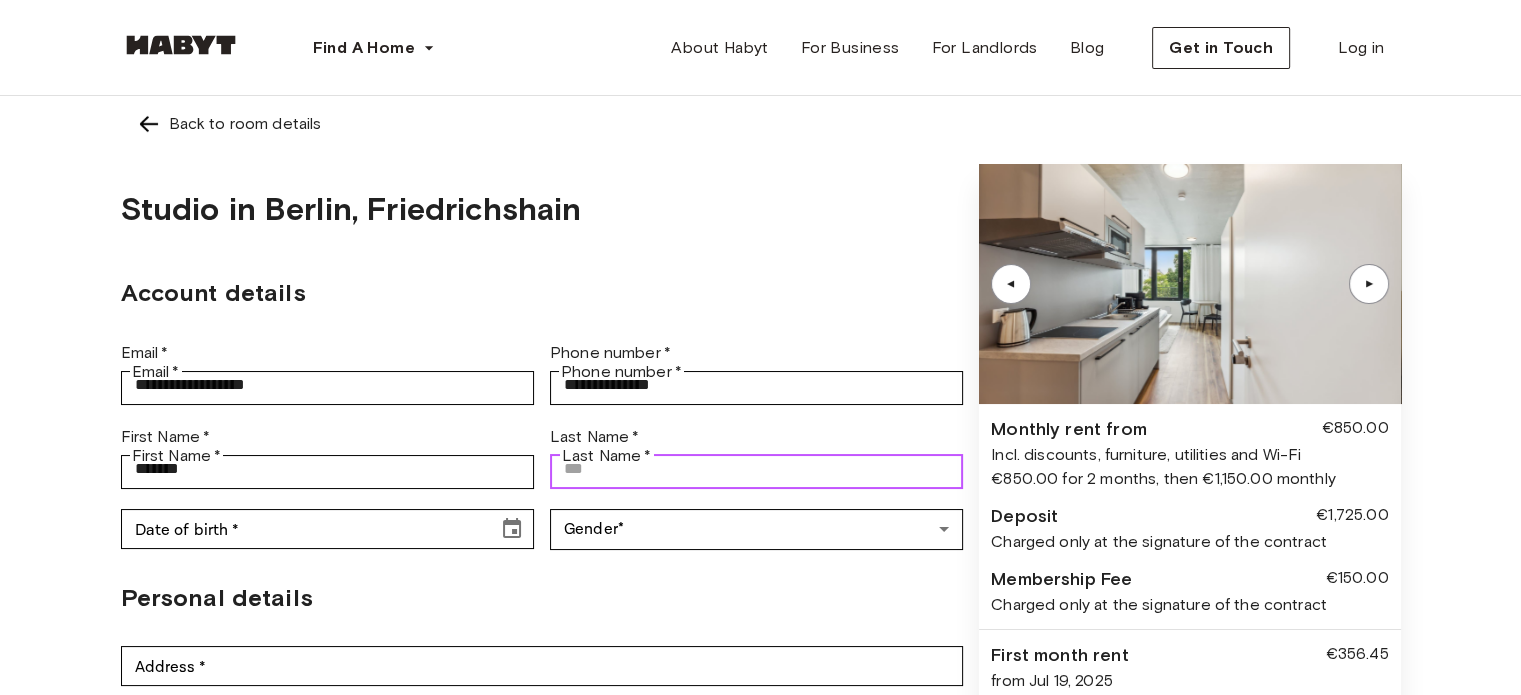 type on "**********" 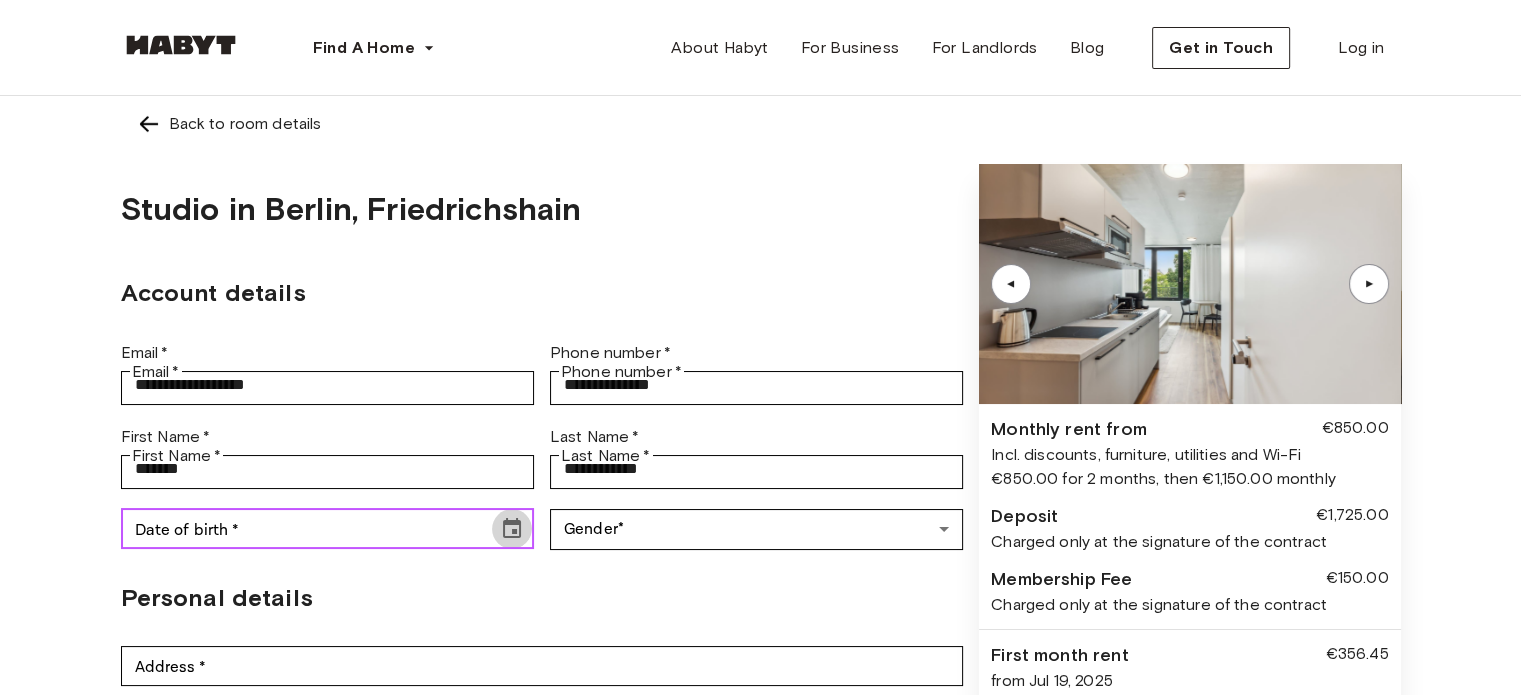 click 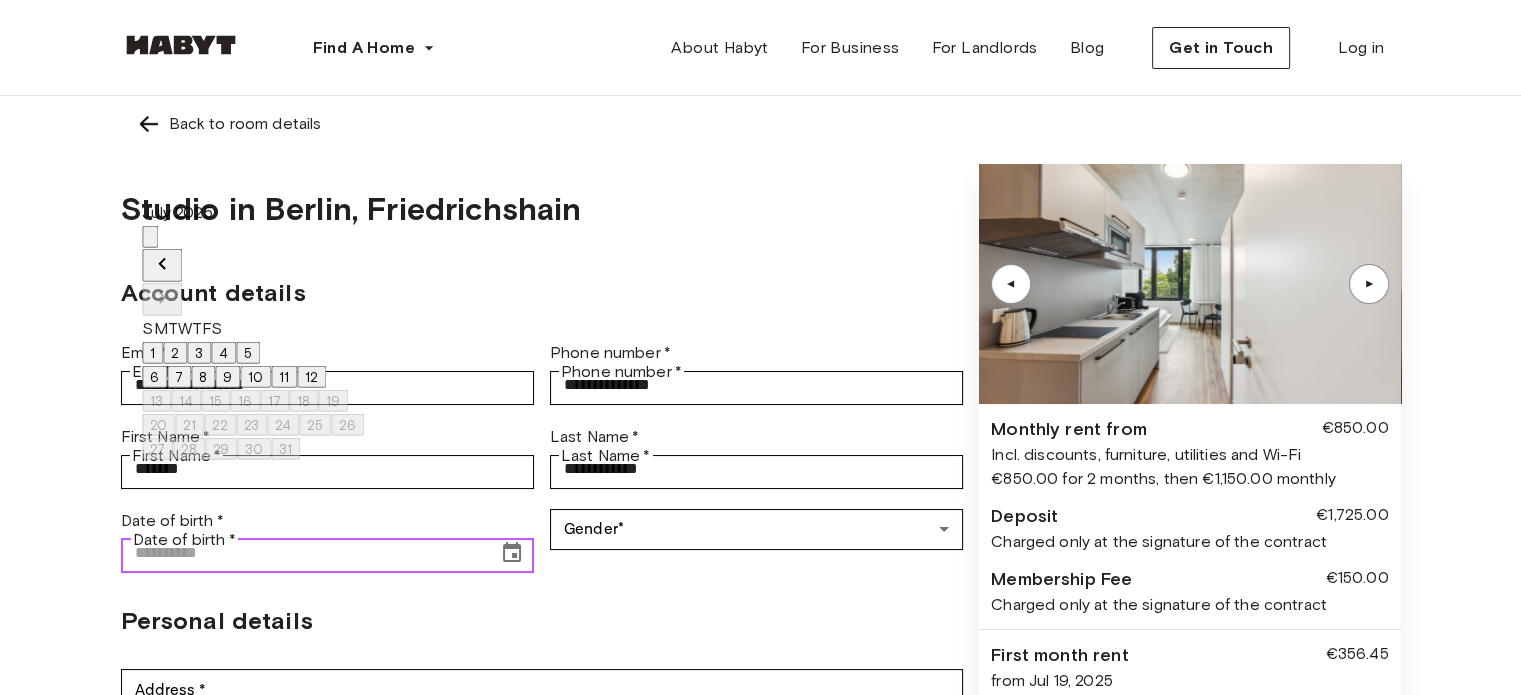 click on "Date of birth   *" at bounding box center (302, 553) 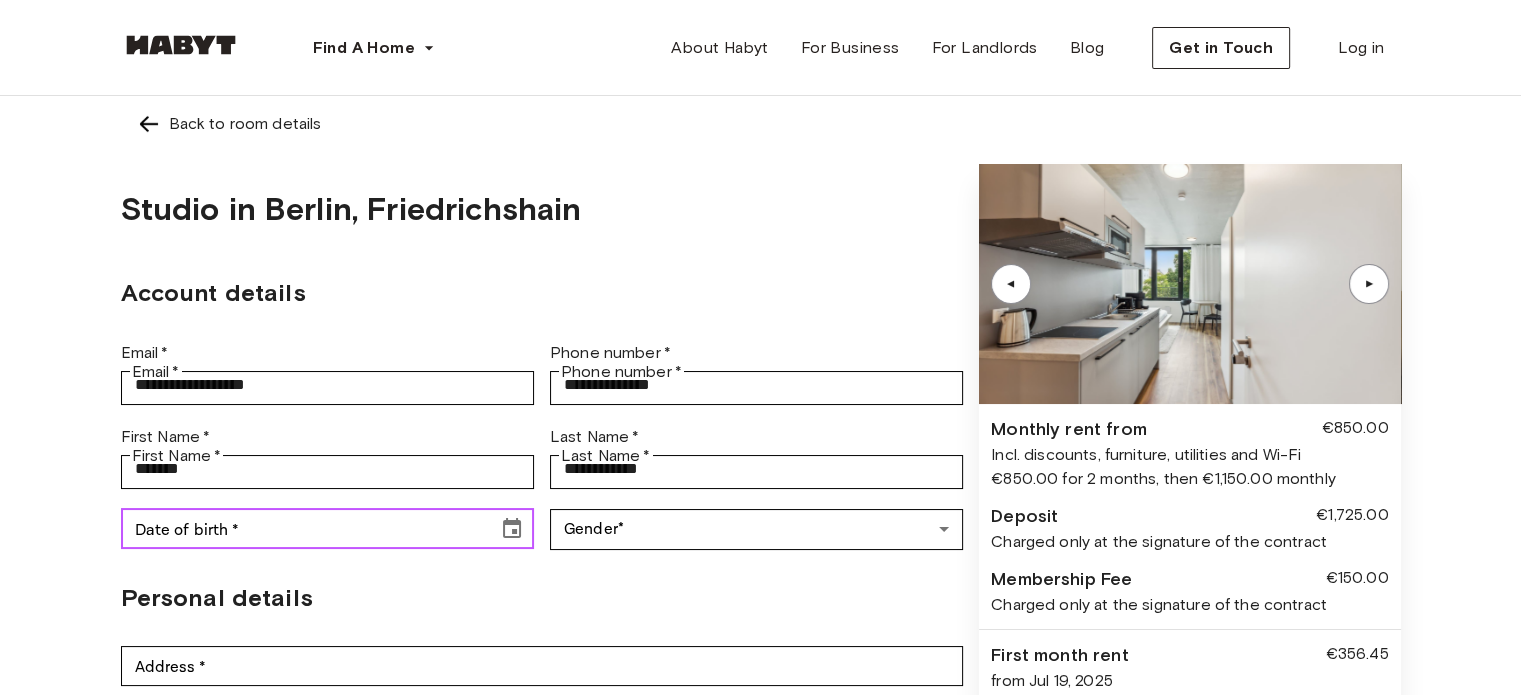 type 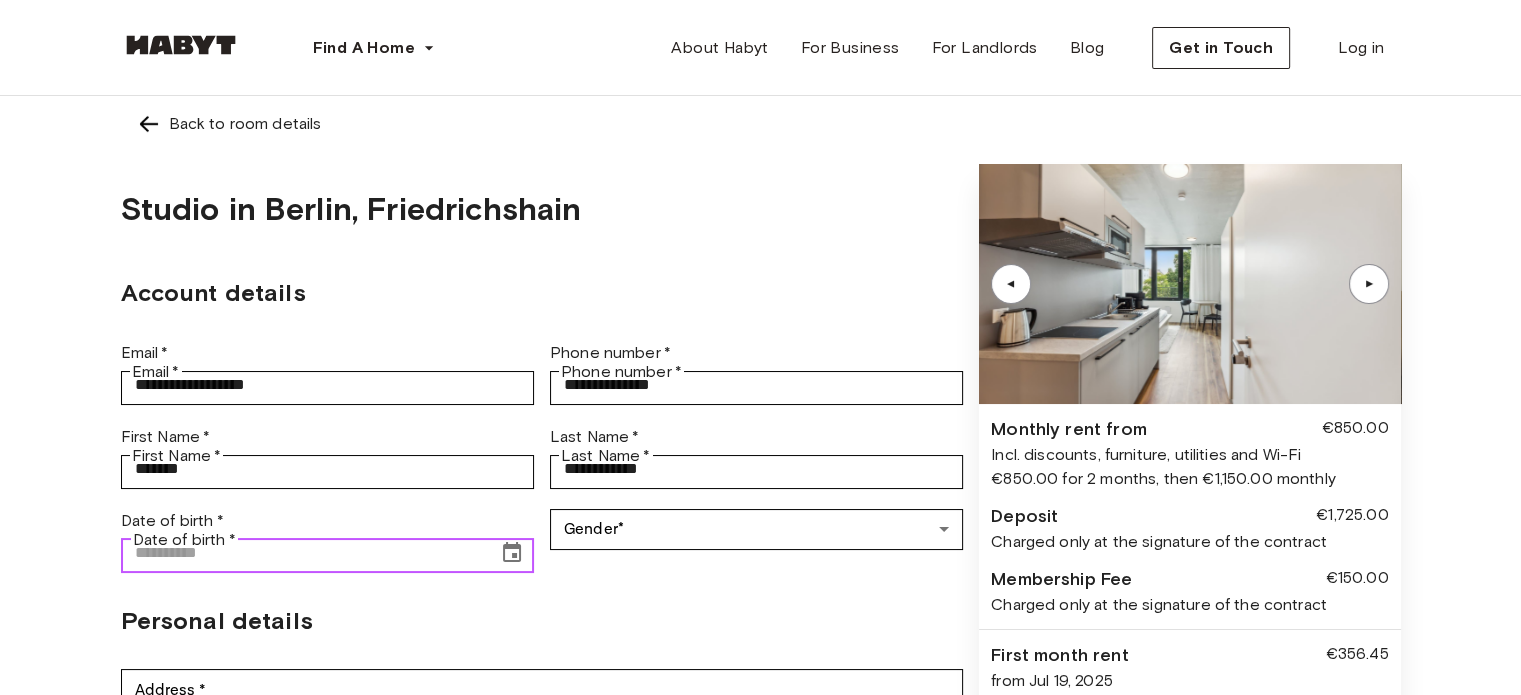 click on "Date of birth   *" at bounding box center [302, 553] 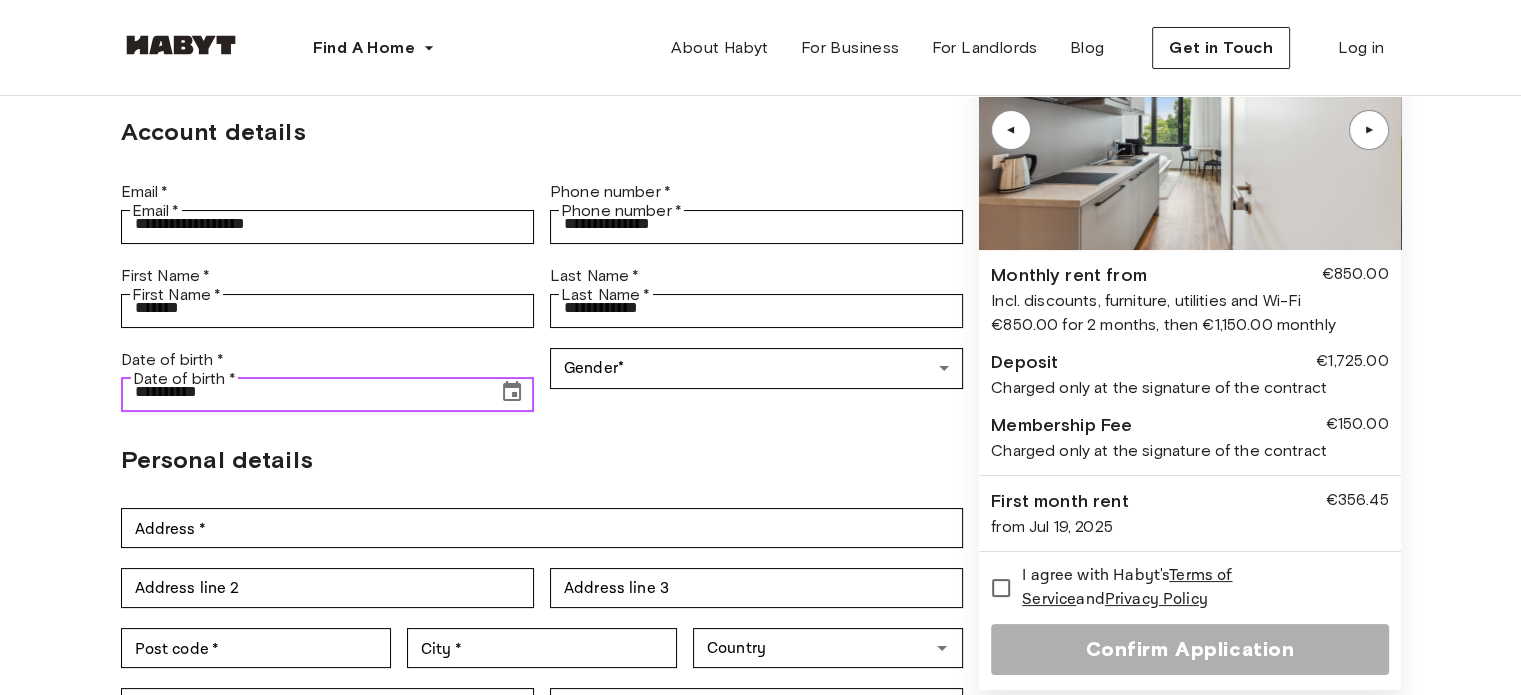 scroll, scrollTop: 157, scrollLeft: 0, axis: vertical 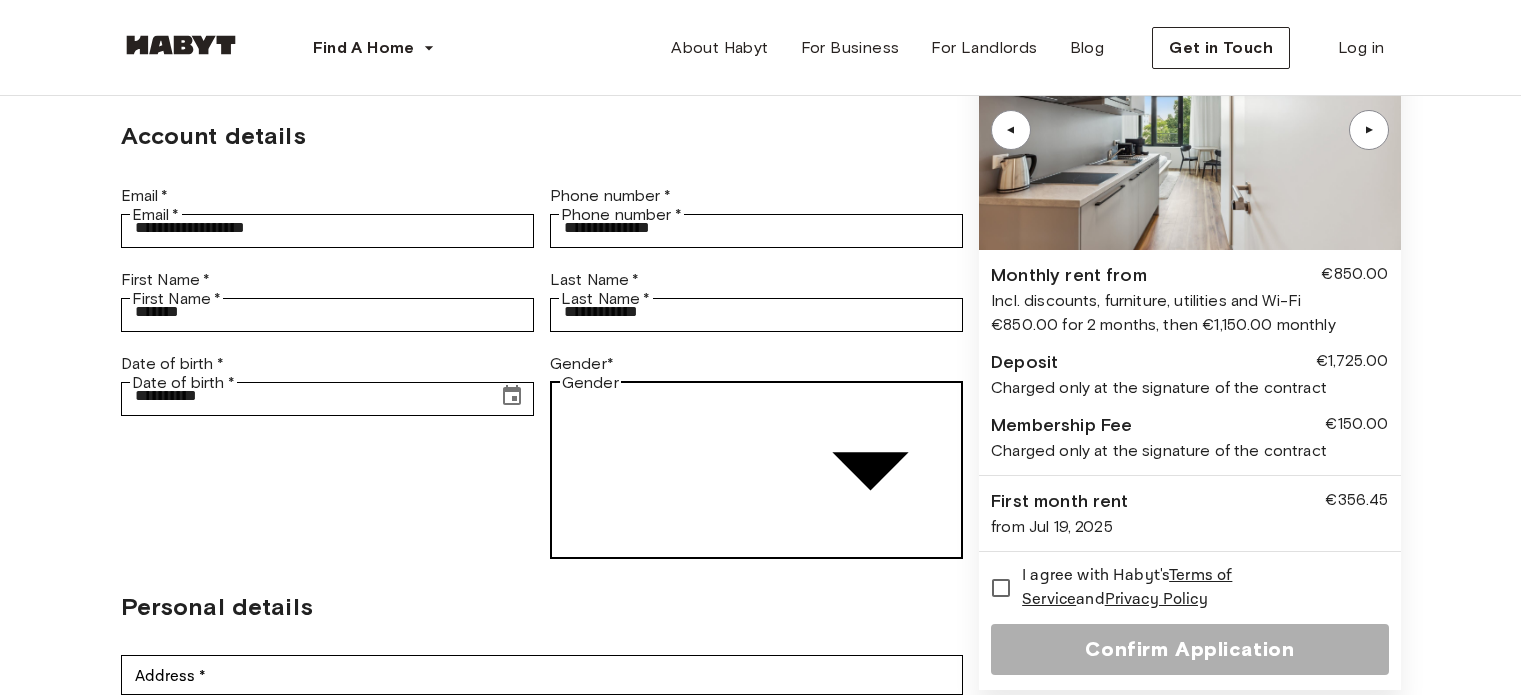 click on "**********" at bounding box center (768, 912) 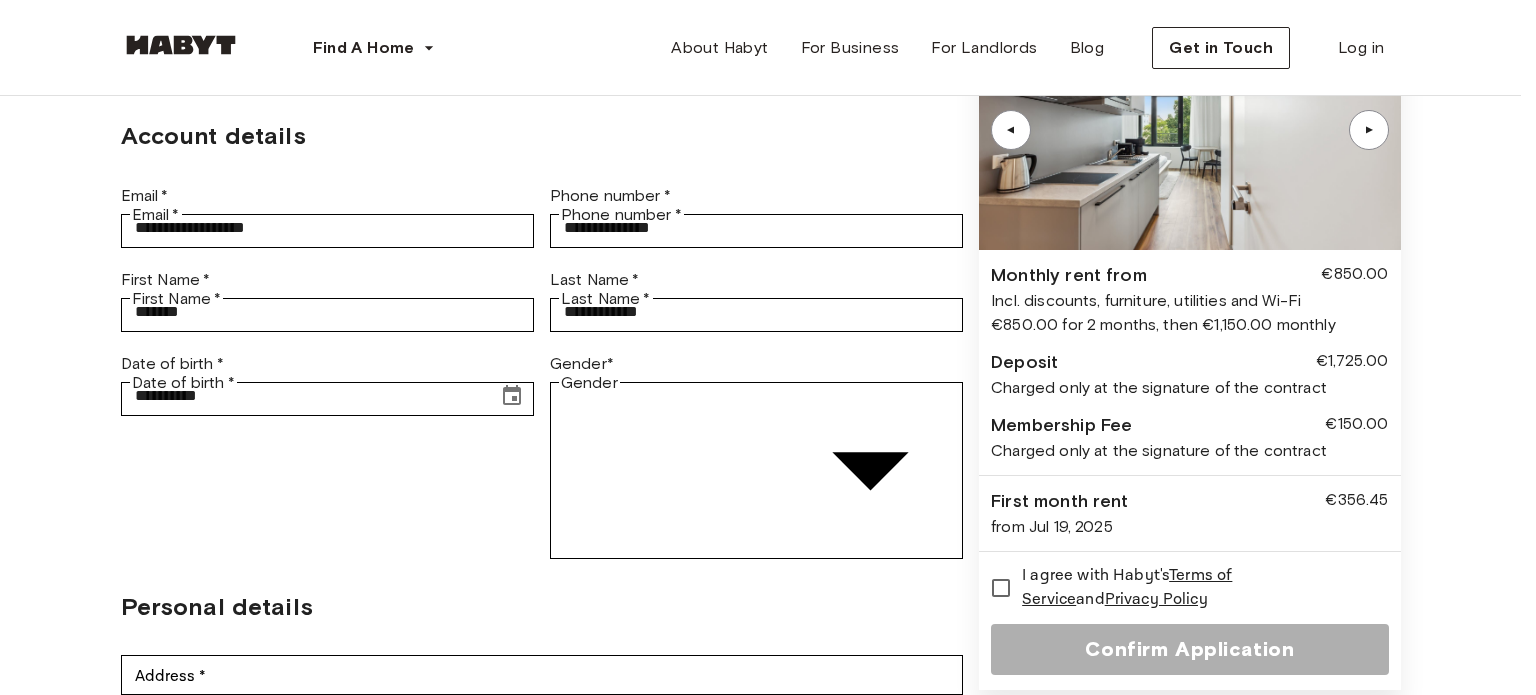 click on "Female" at bounding box center (780, 1945) 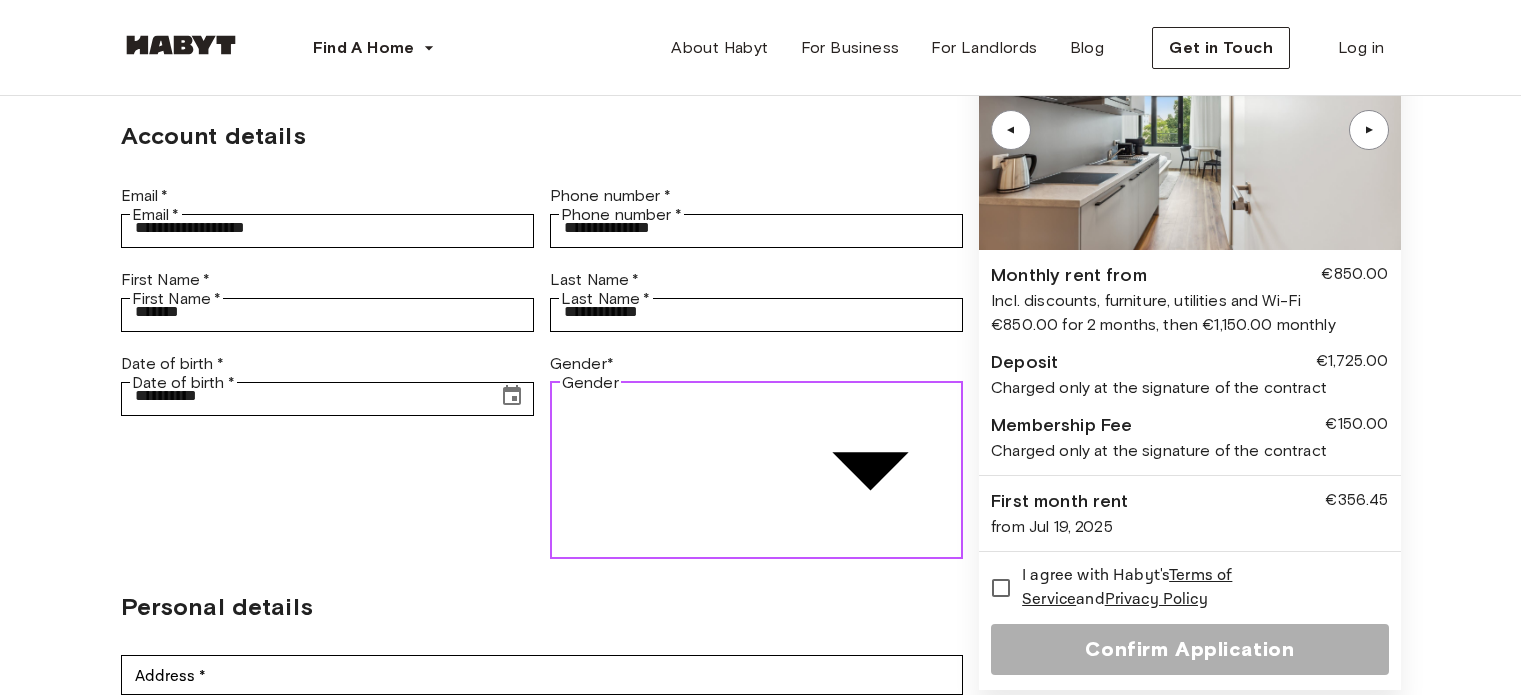type on "******" 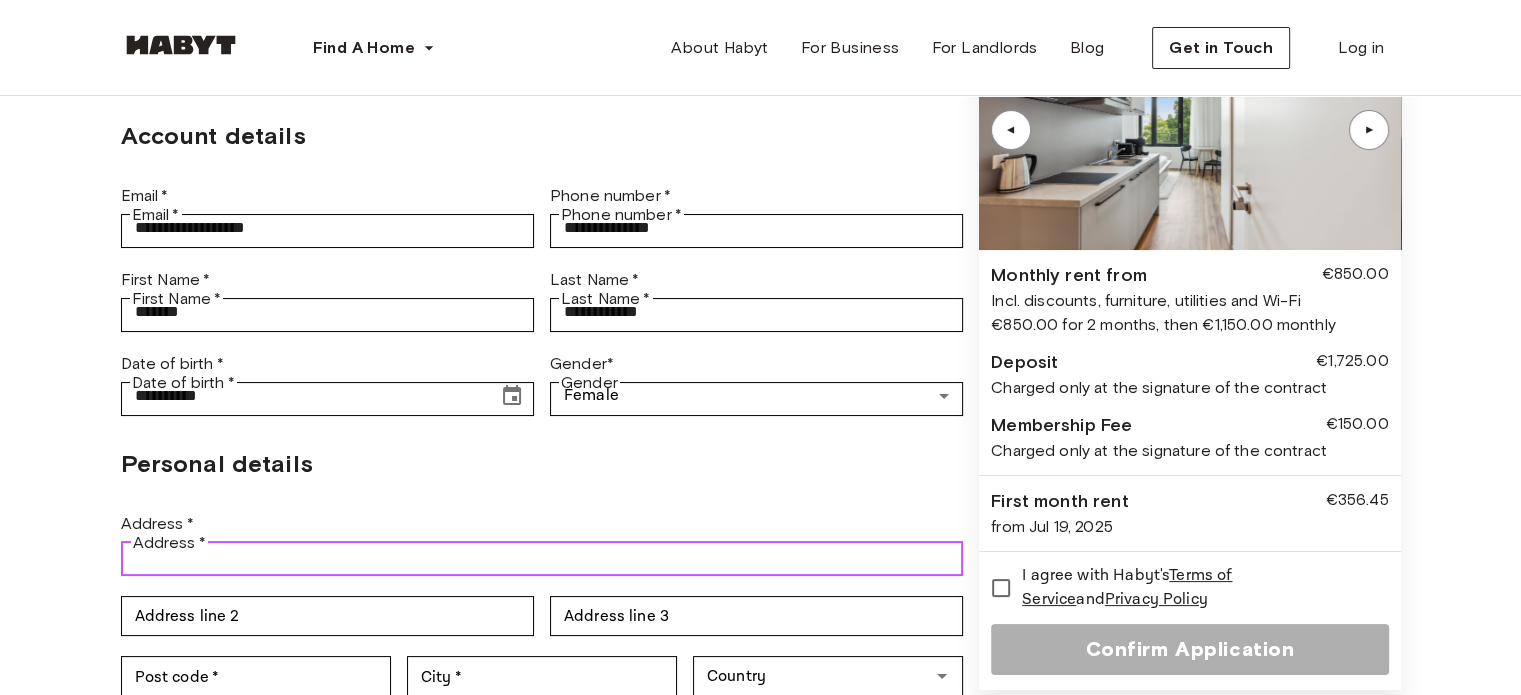 click on "Address   *" at bounding box center (542, 556) 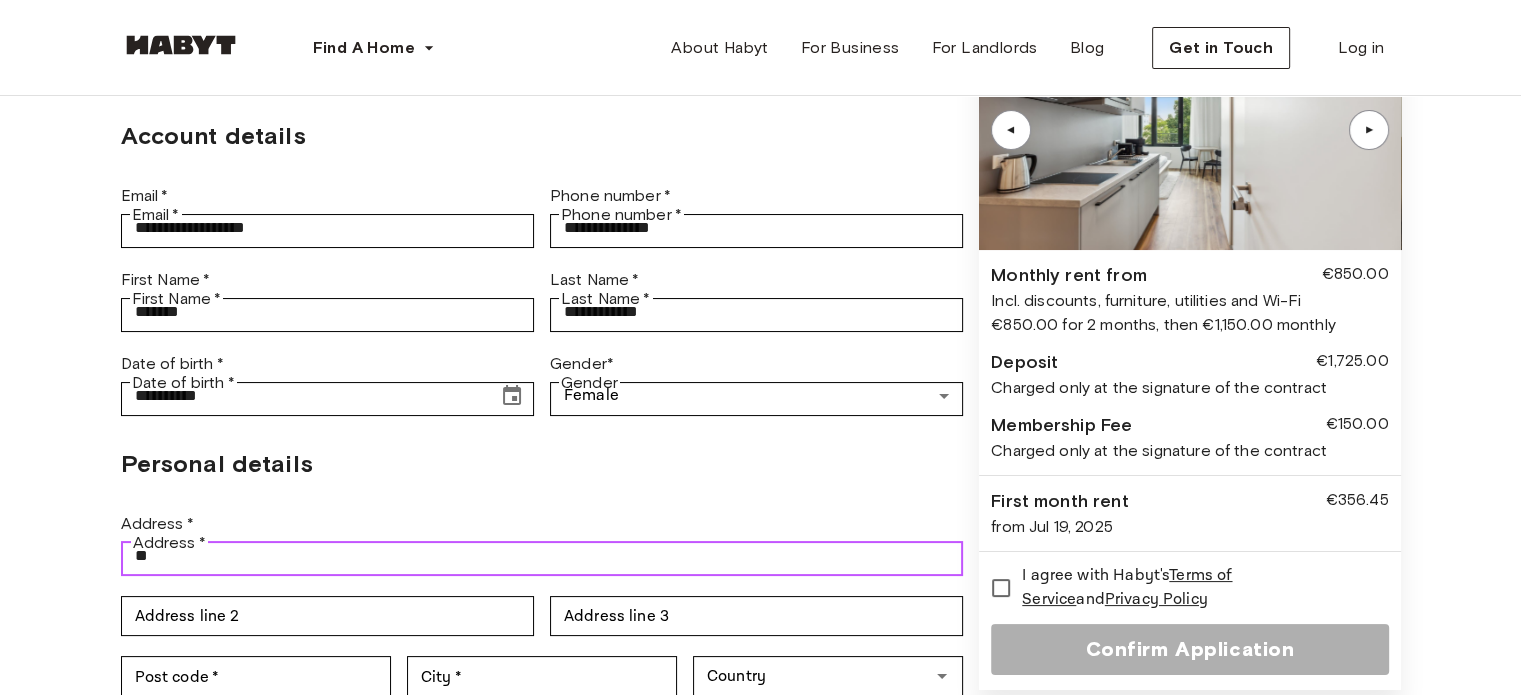 type on "*" 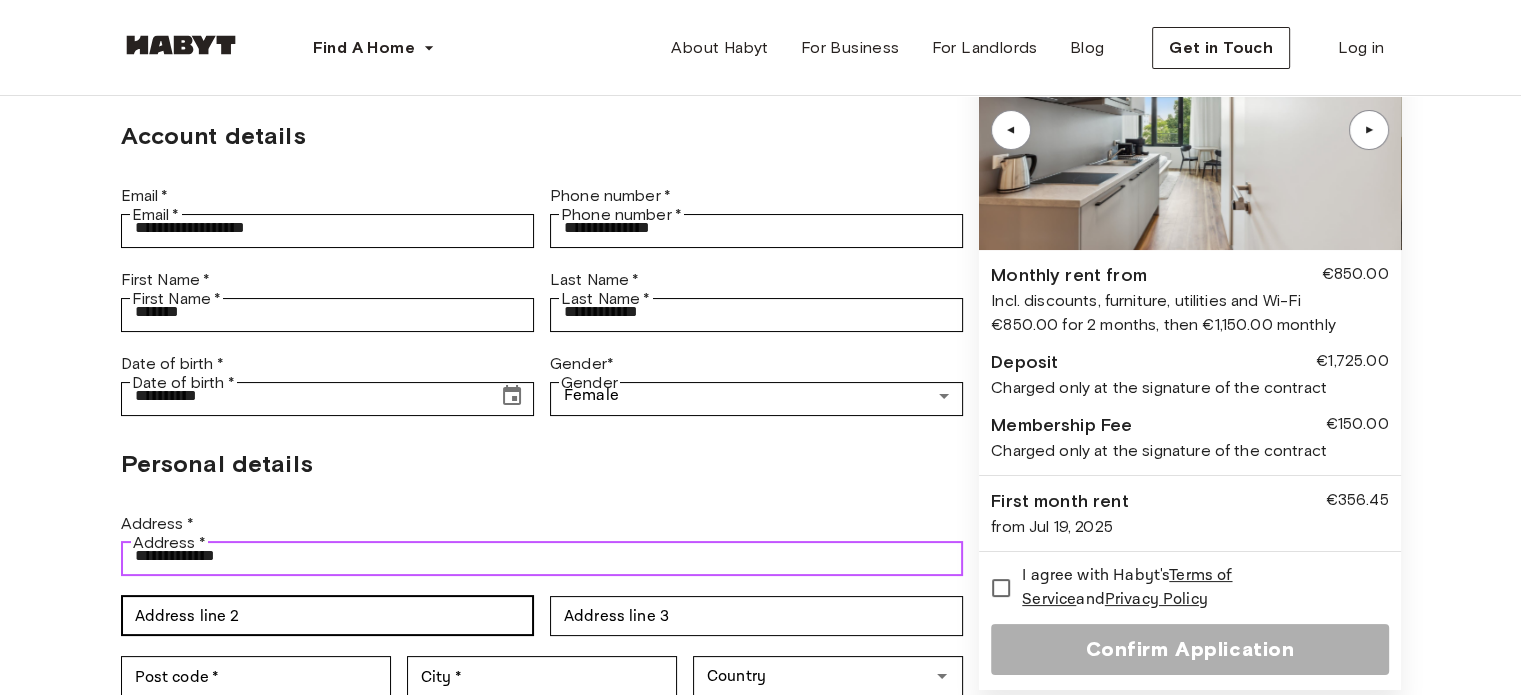 type on "**********" 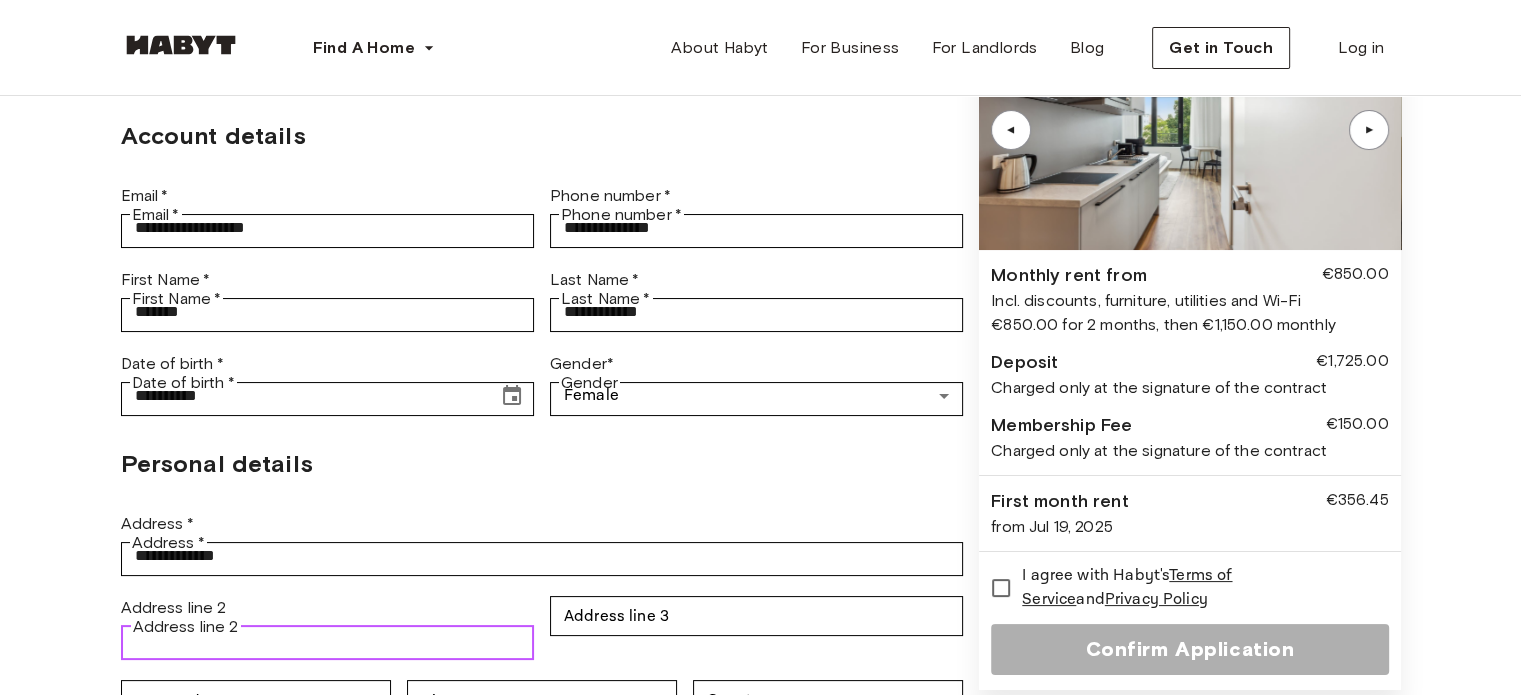 click on "Address line 2" at bounding box center [327, 640] 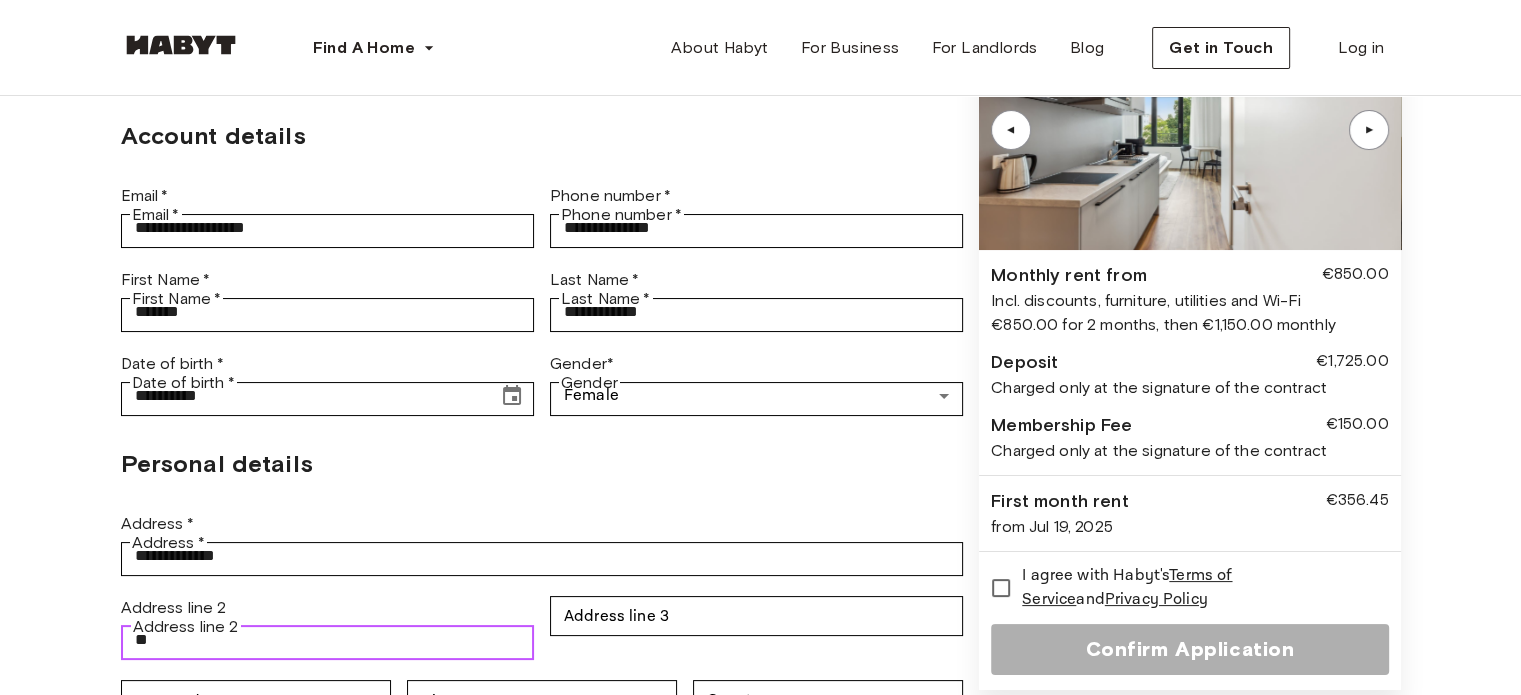 type on "*" 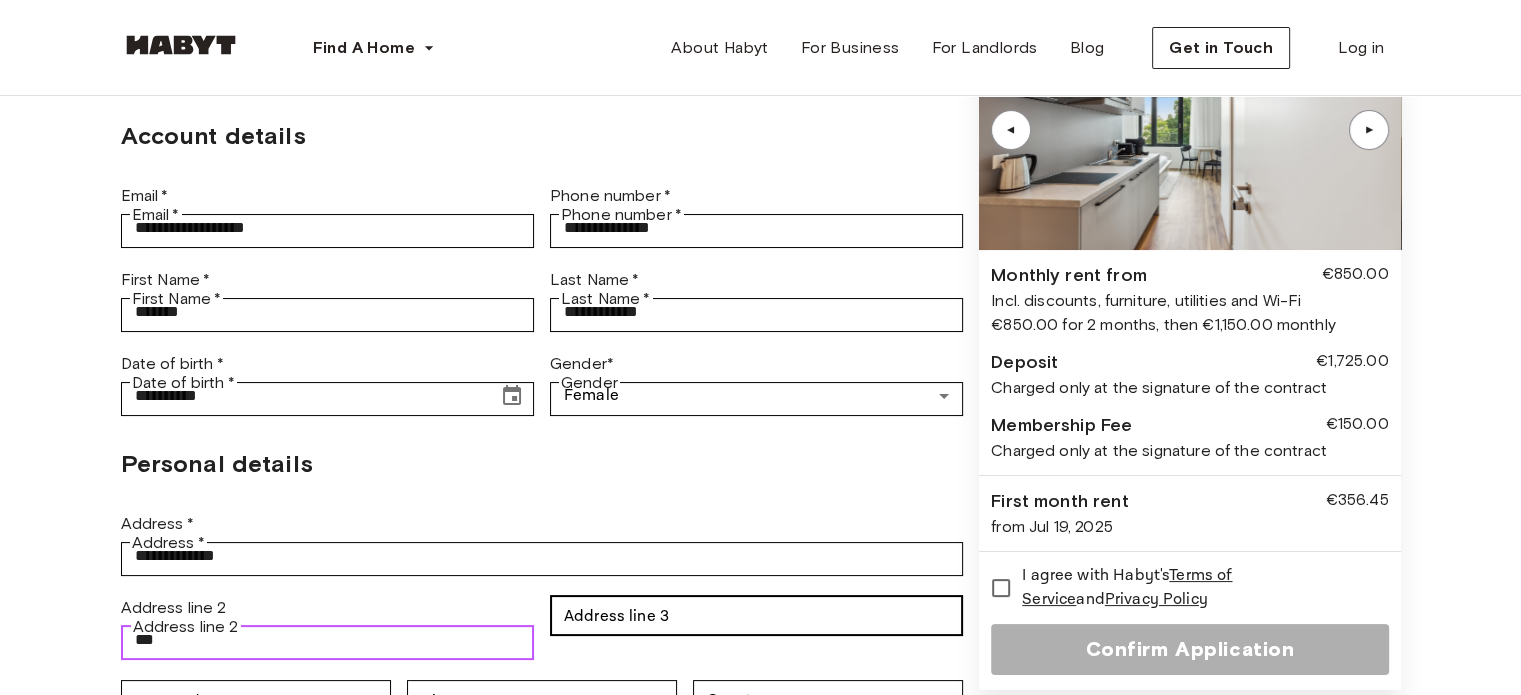 type on "***" 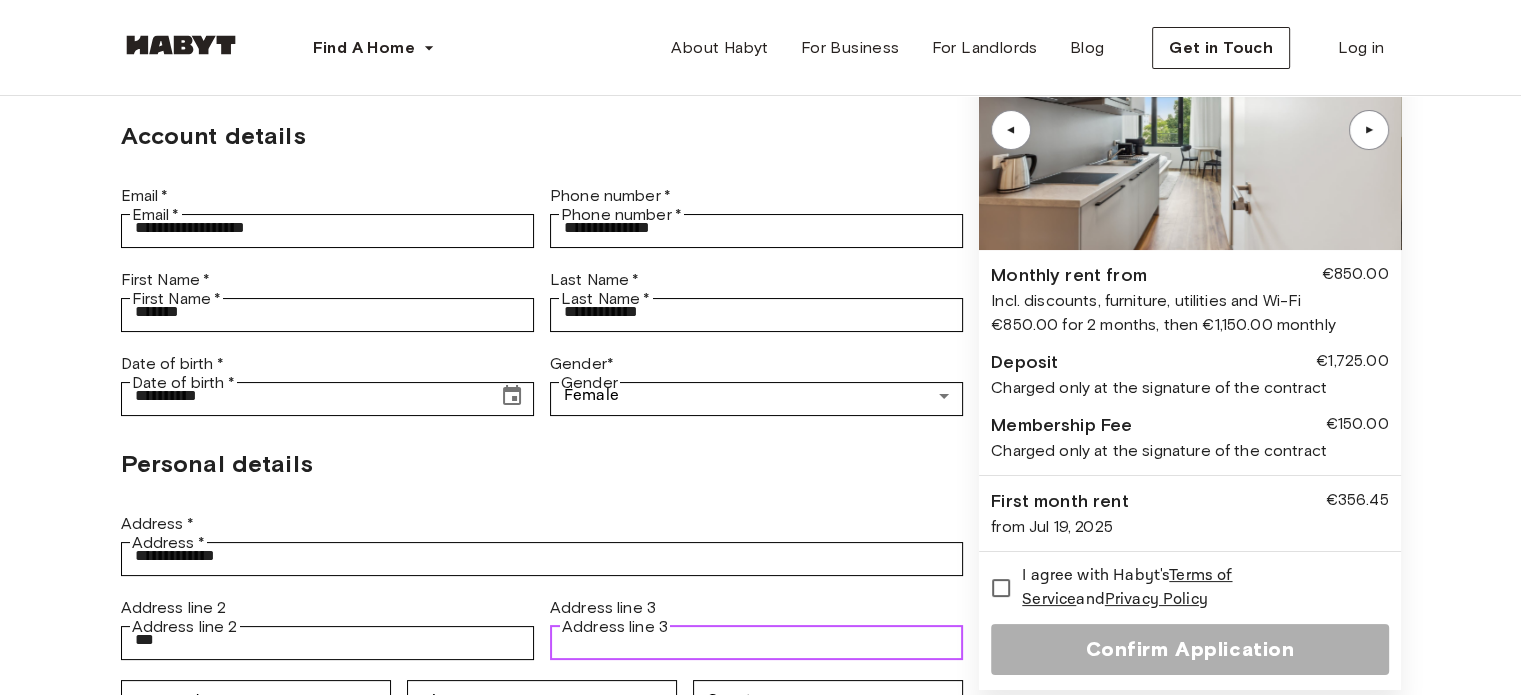 click on "Address line 3" at bounding box center [756, 640] 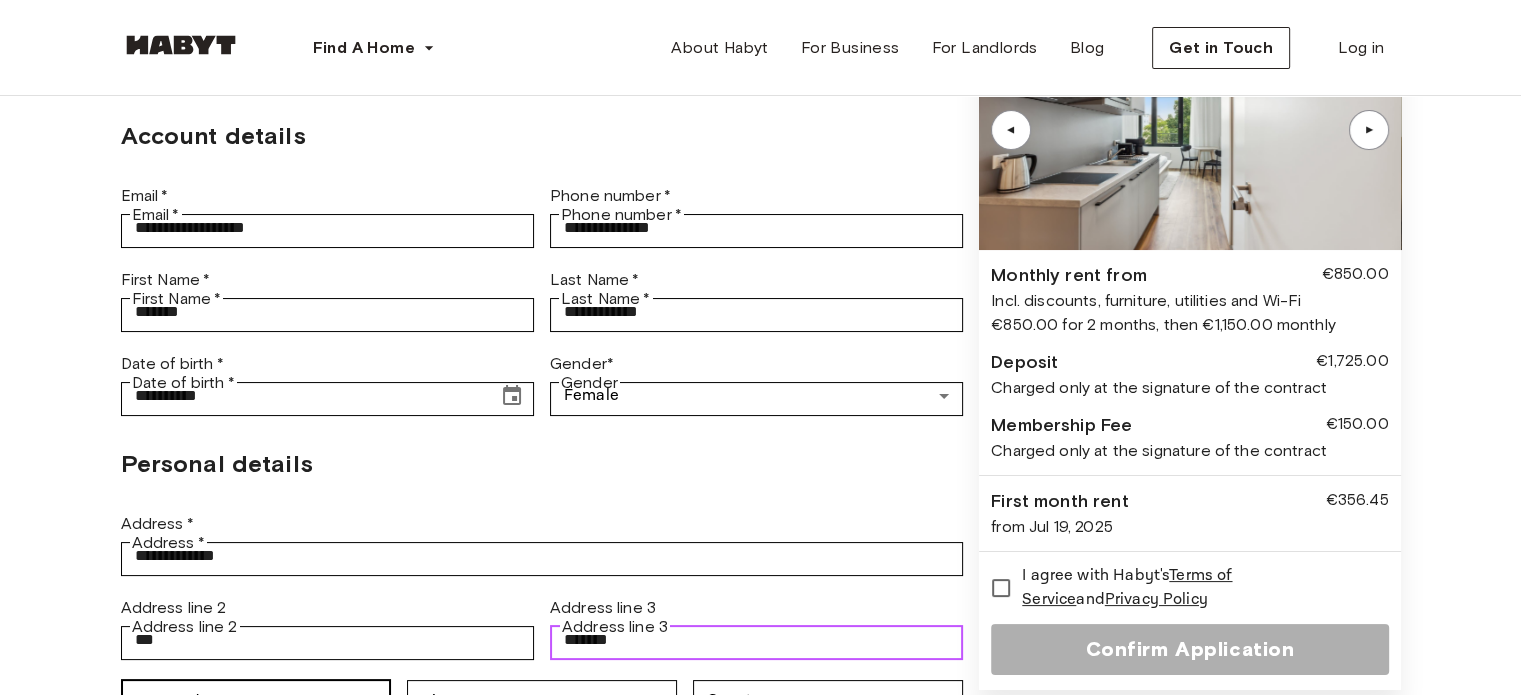 type on "*******" 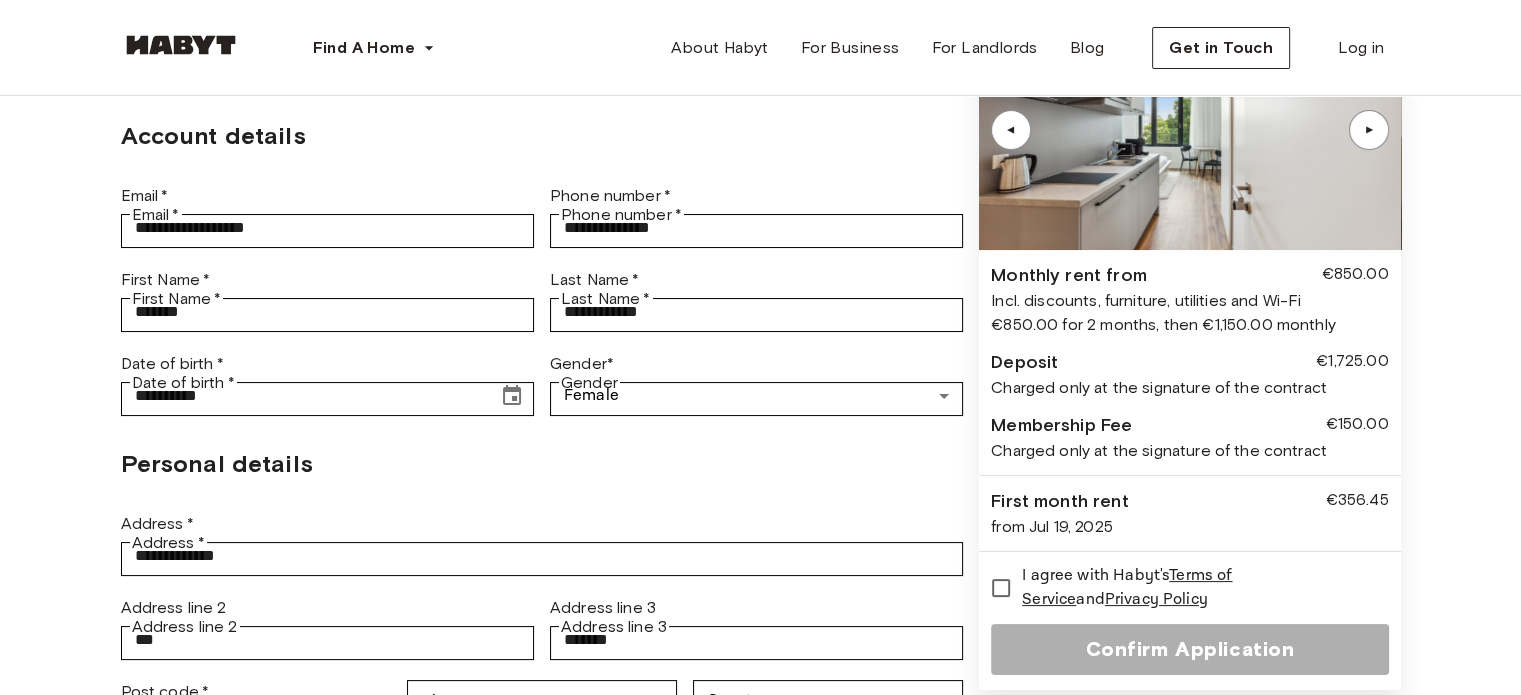 click on "Post code   *" at bounding box center [256, 724] 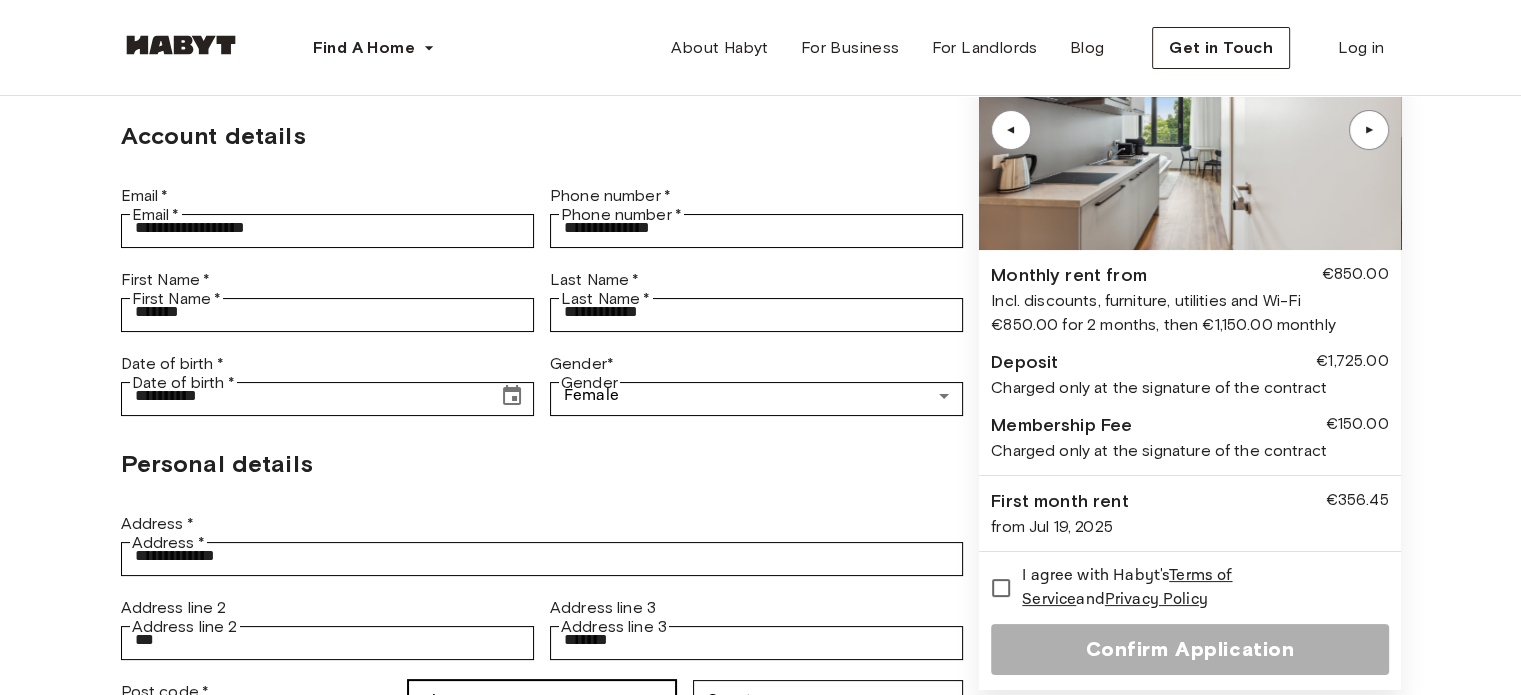 type on "*****" 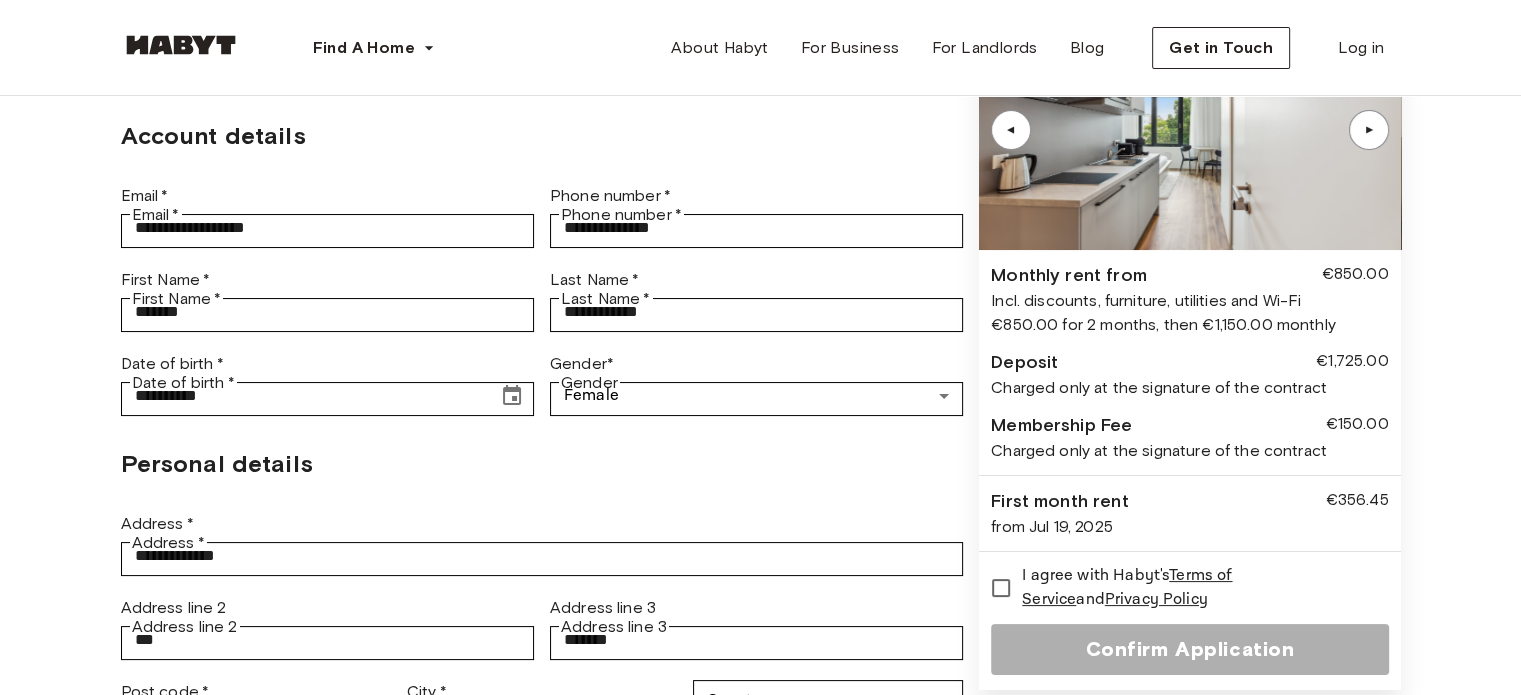 click on "City   *" at bounding box center (542, 724) 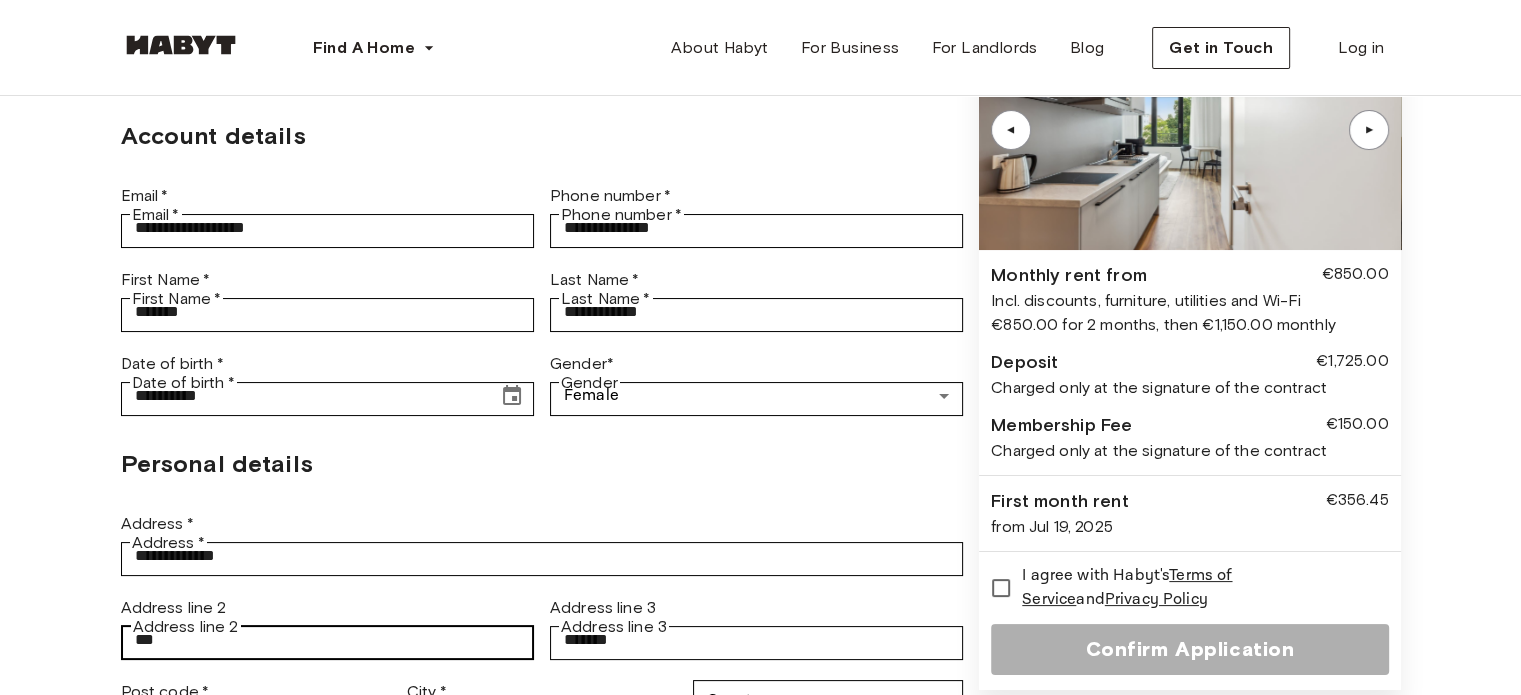 type on "*******" 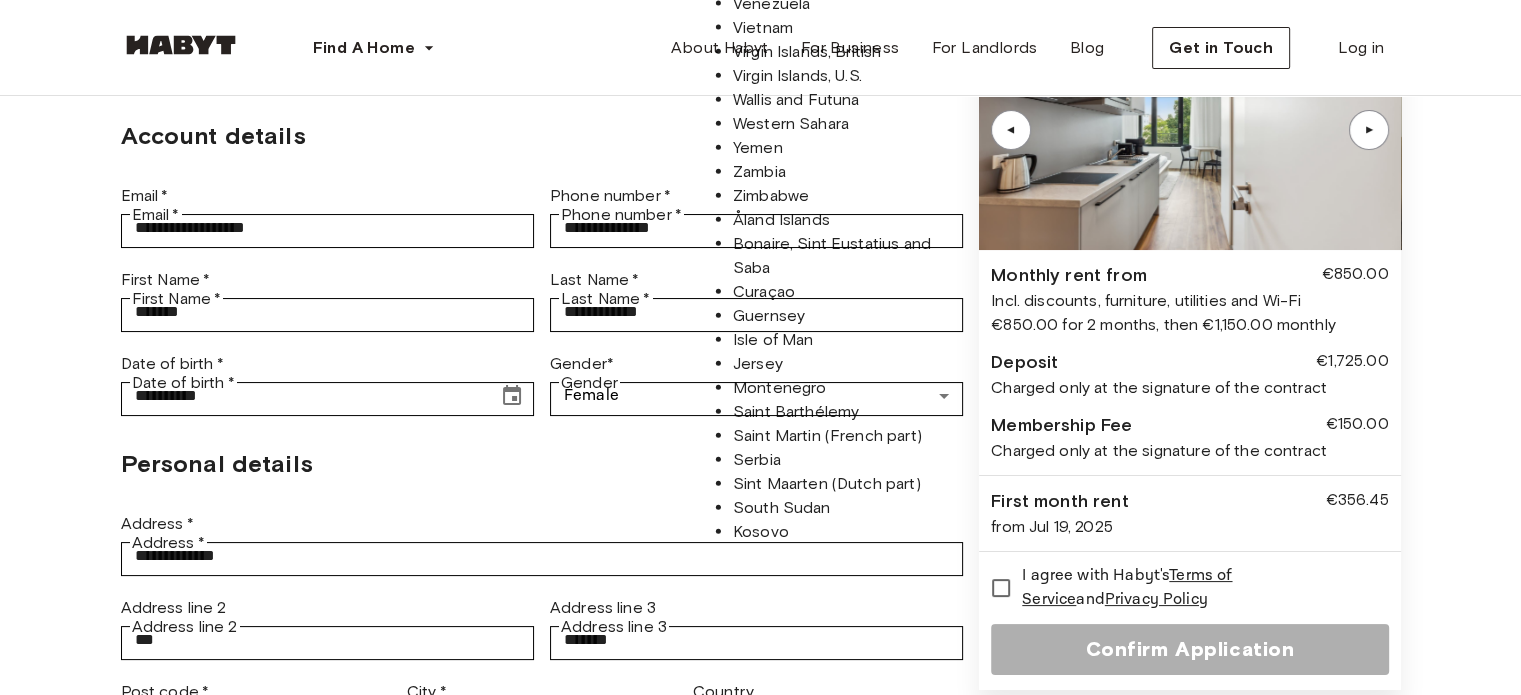 click on "Country" at bounding box center [811, 724] 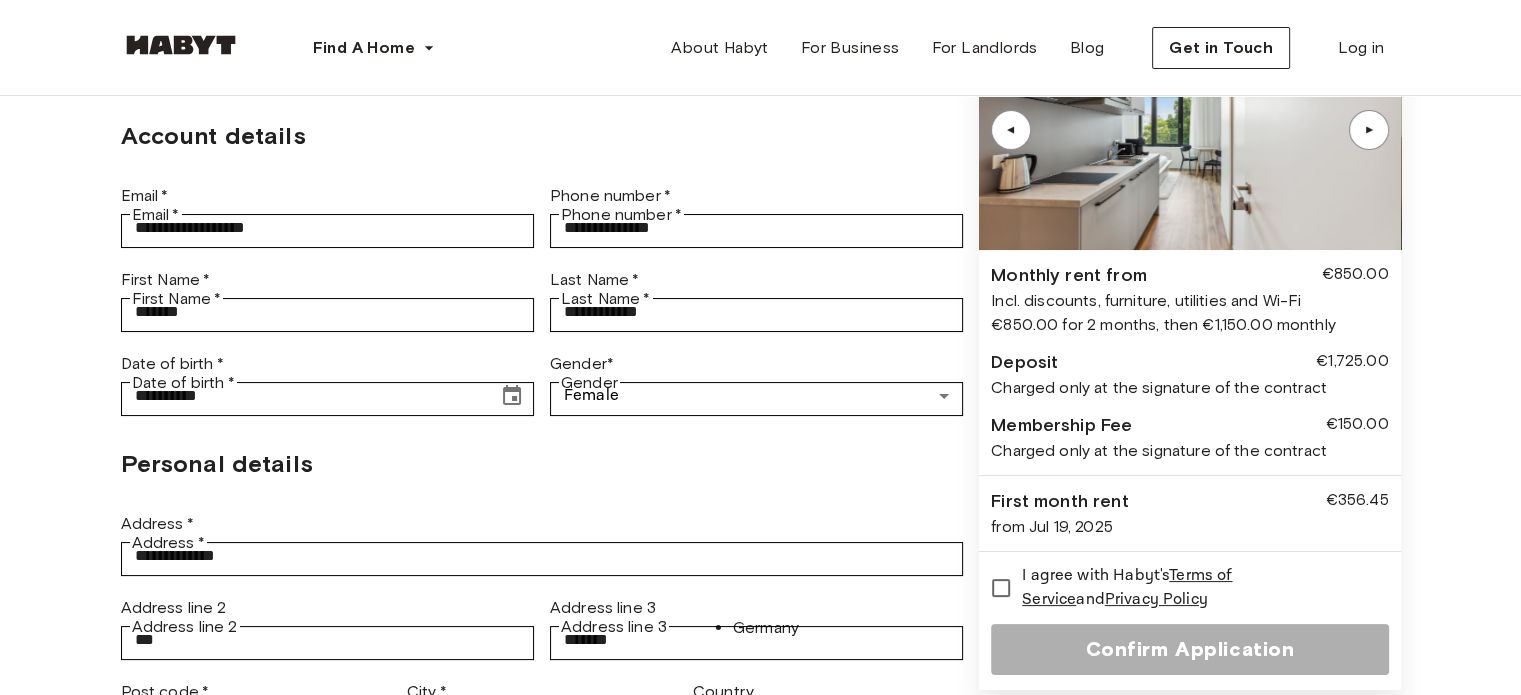 click on "Germany" at bounding box center (848, 628) 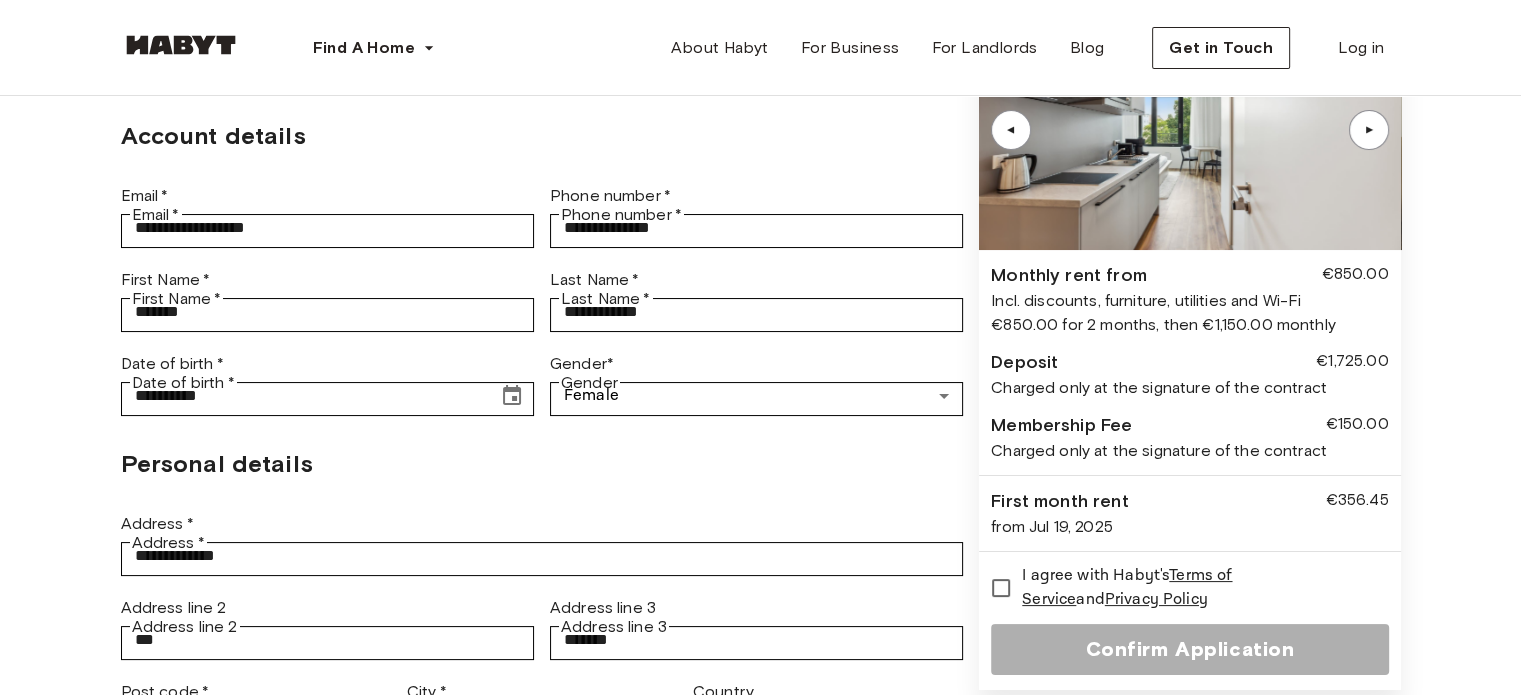 type on "*******" 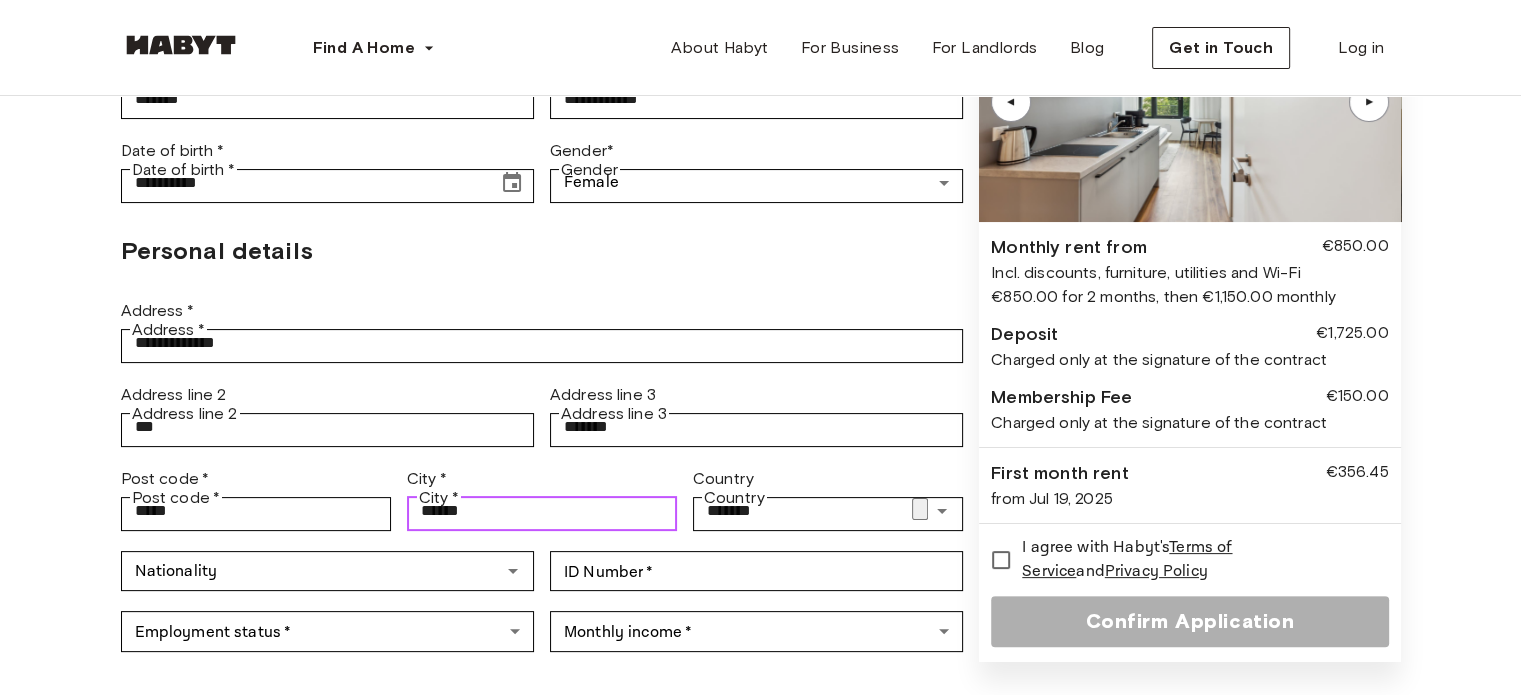 scroll, scrollTop: 390, scrollLeft: 0, axis: vertical 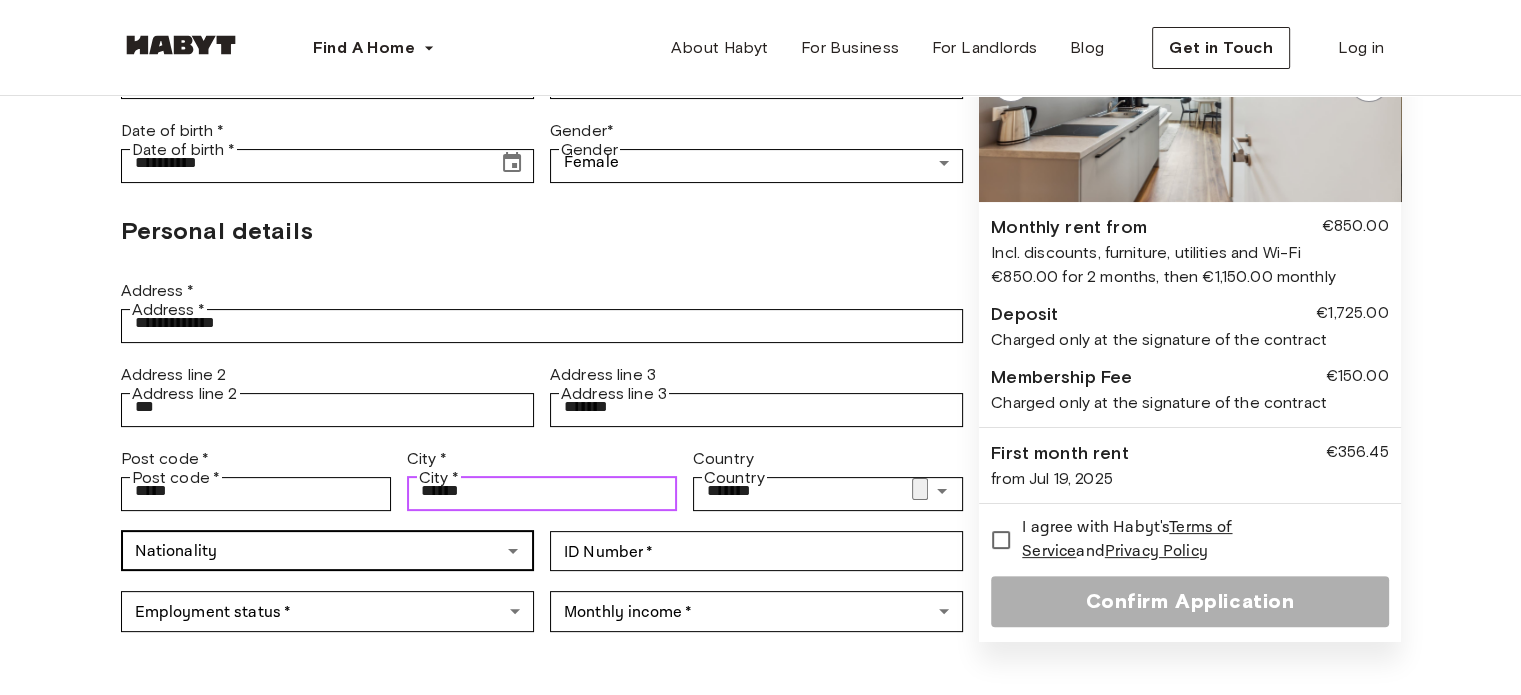 type on "******" 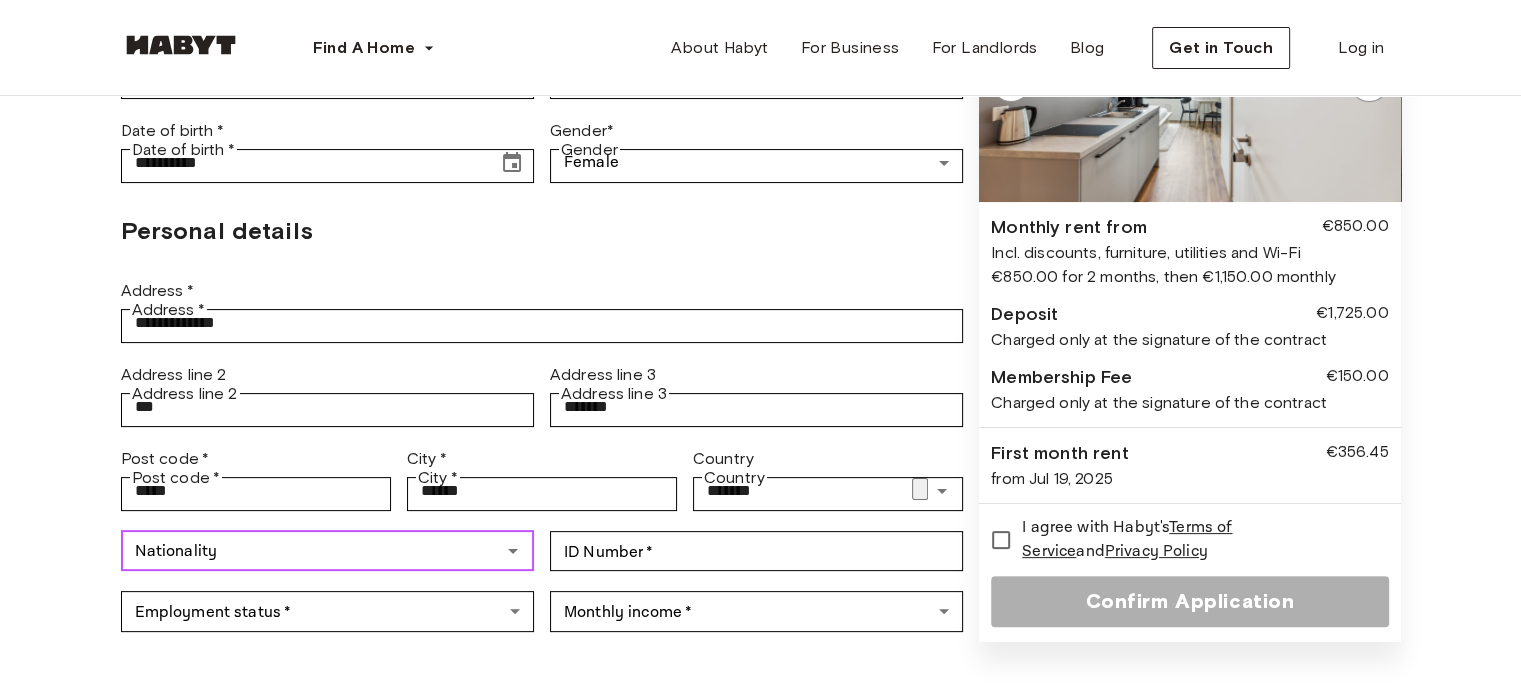 click on "Nationality" at bounding box center (311, 551) 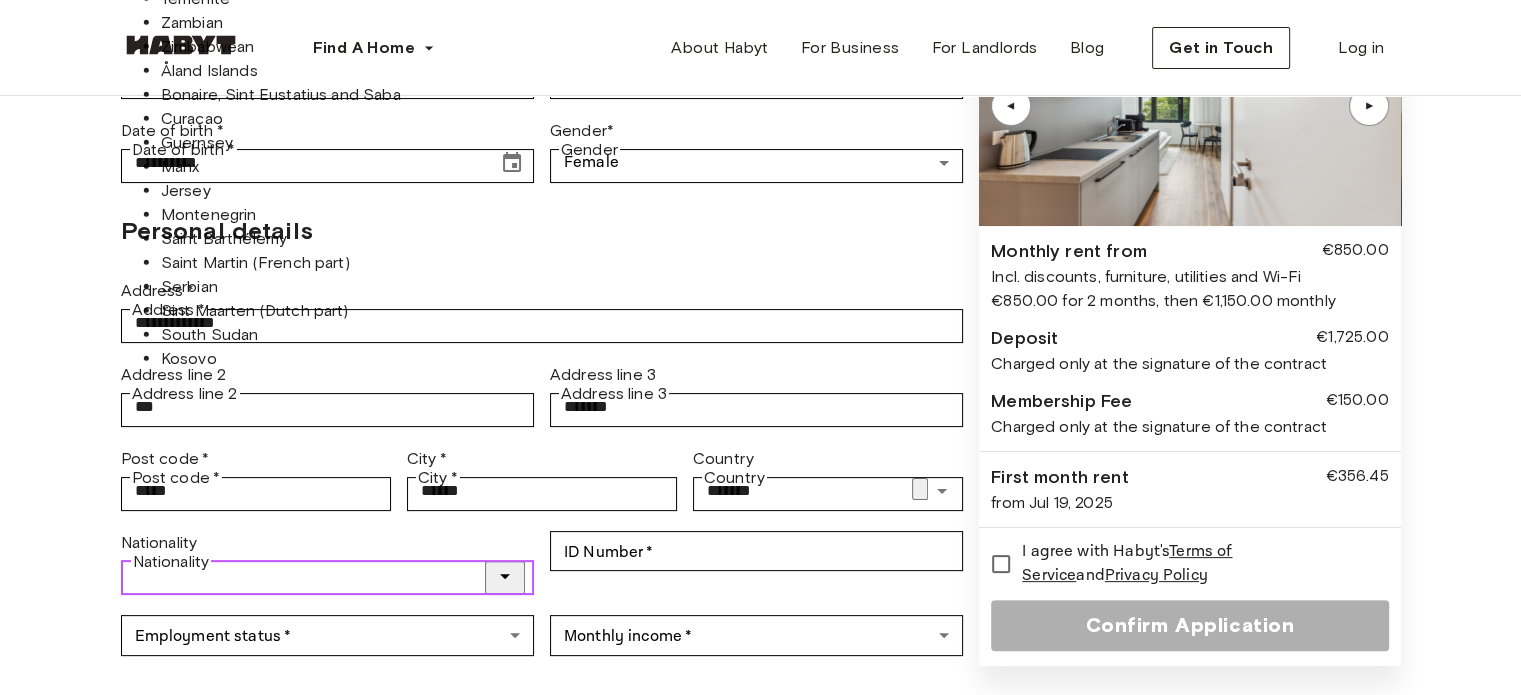 scroll, scrollTop: 6276, scrollLeft: 0, axis: vertical 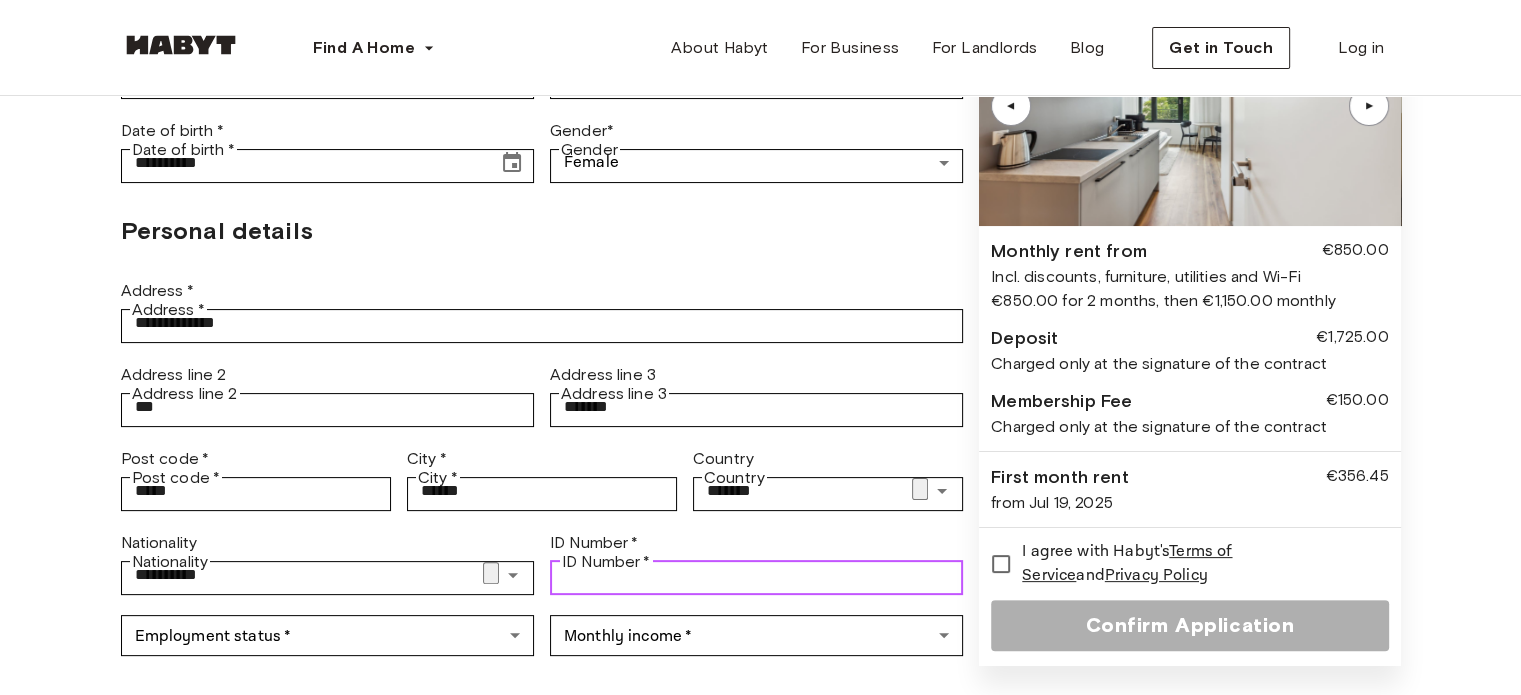 click on "ID Number   *" at bounding box center (756, 575) 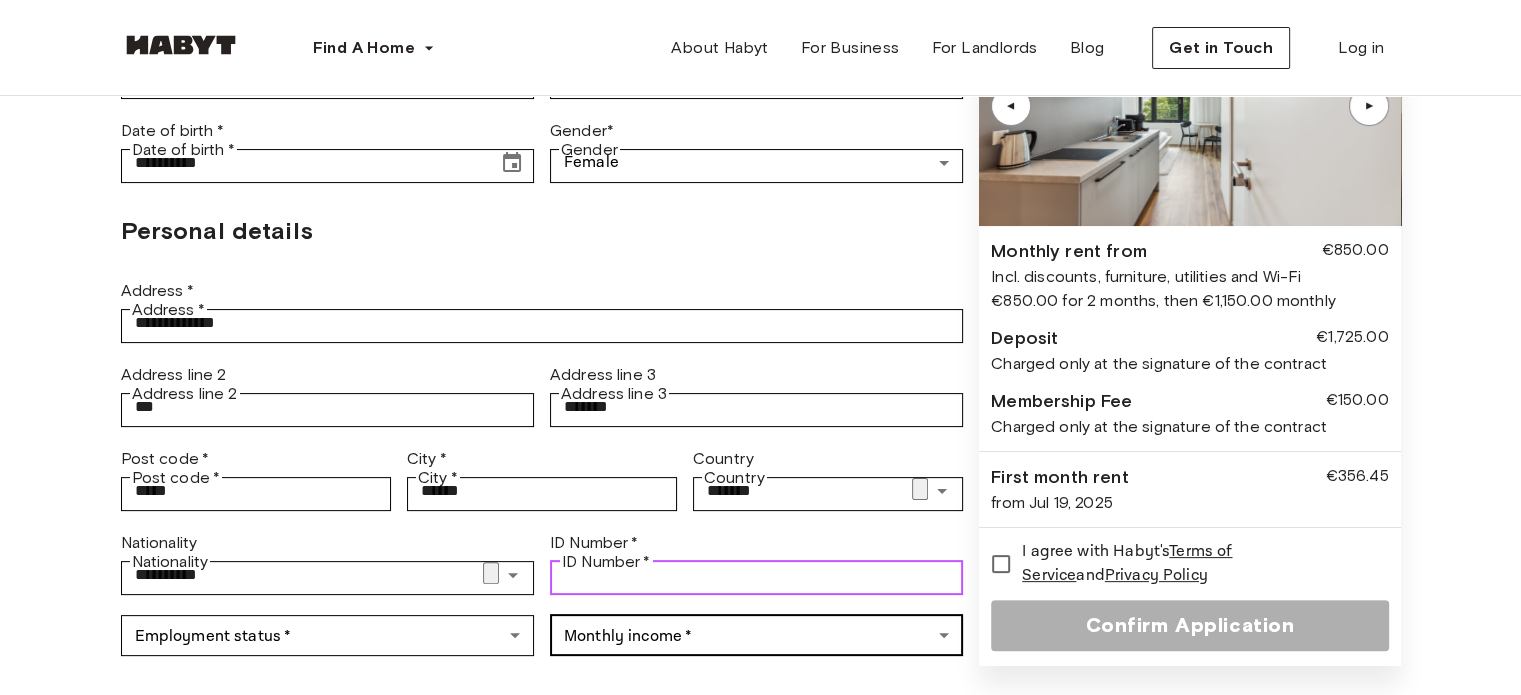 type on "**********" 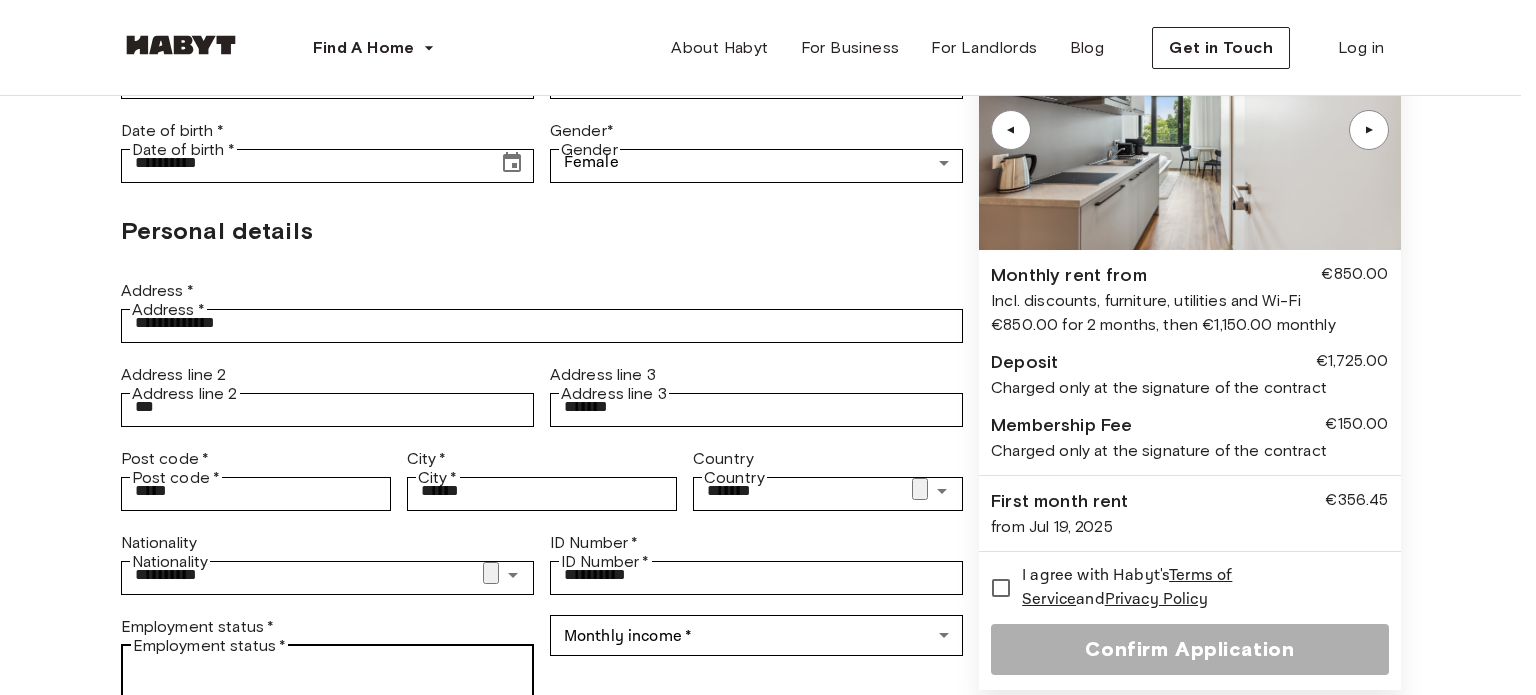 click on "**********" at bounding box center (768, 750) 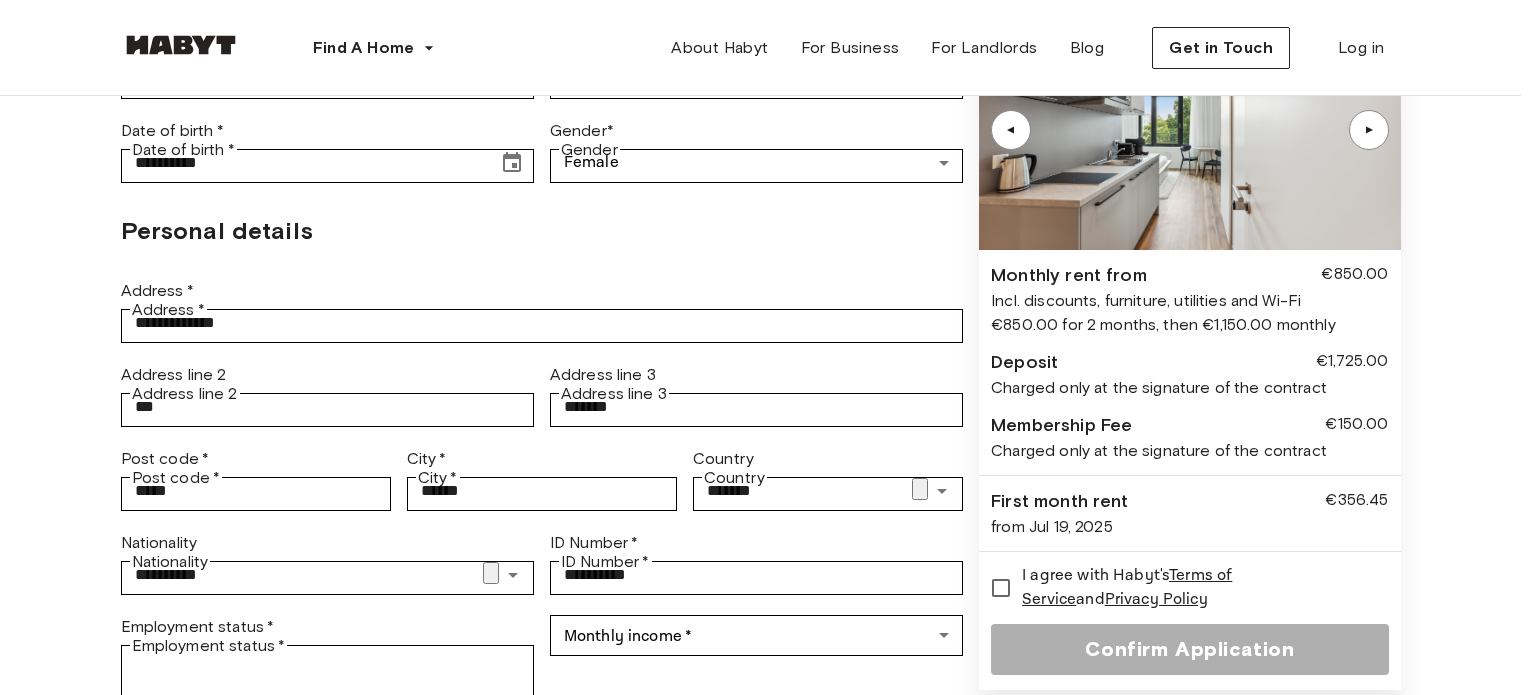 click on "Student" at bounding box center (780, 1855) 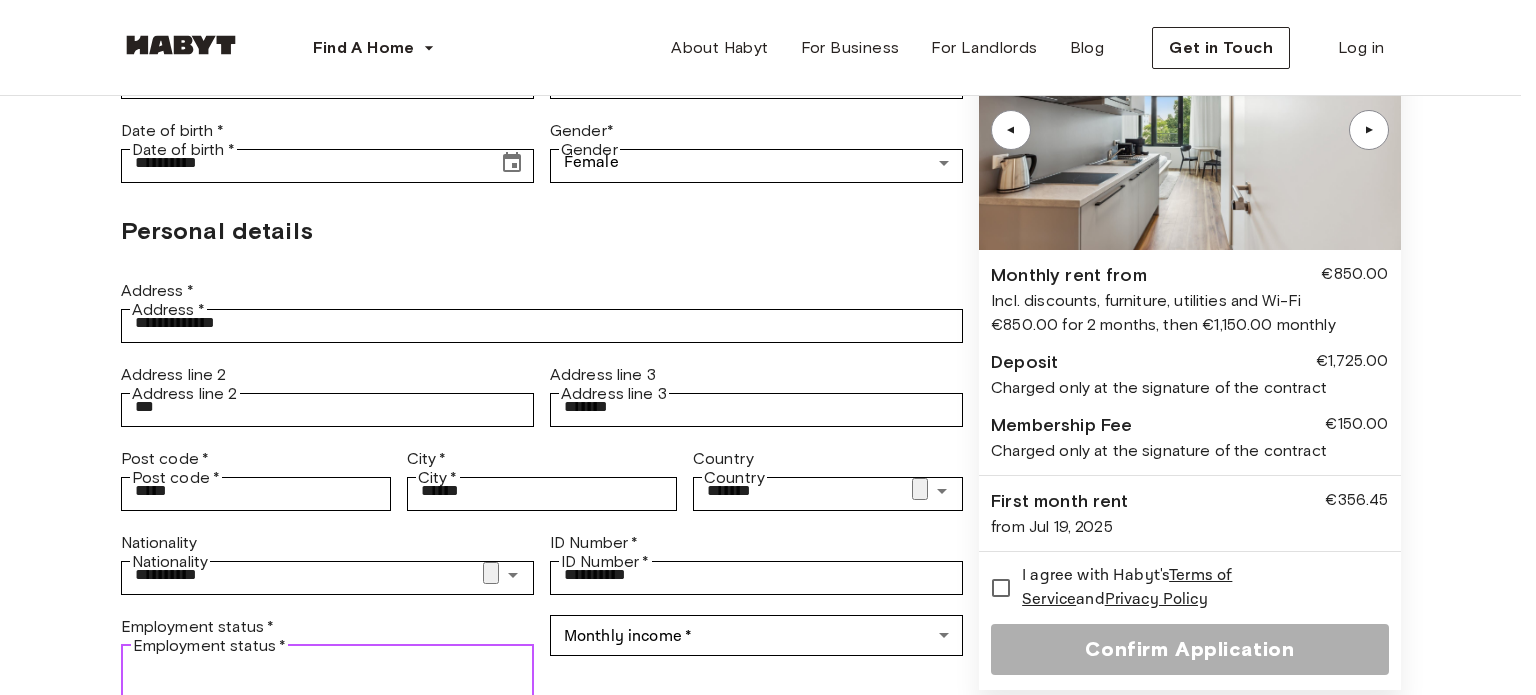 type on "*******" 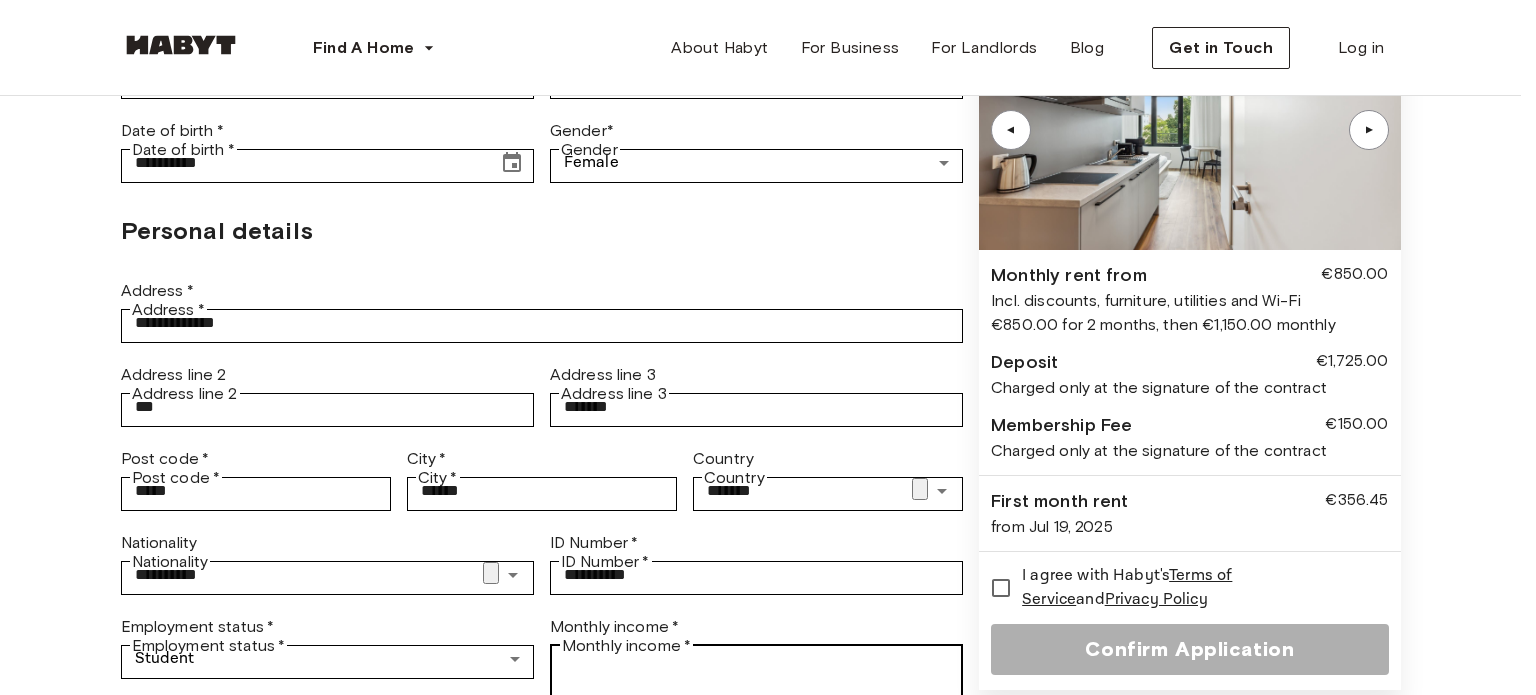 click on "**********" at bounding box center (768, 774) 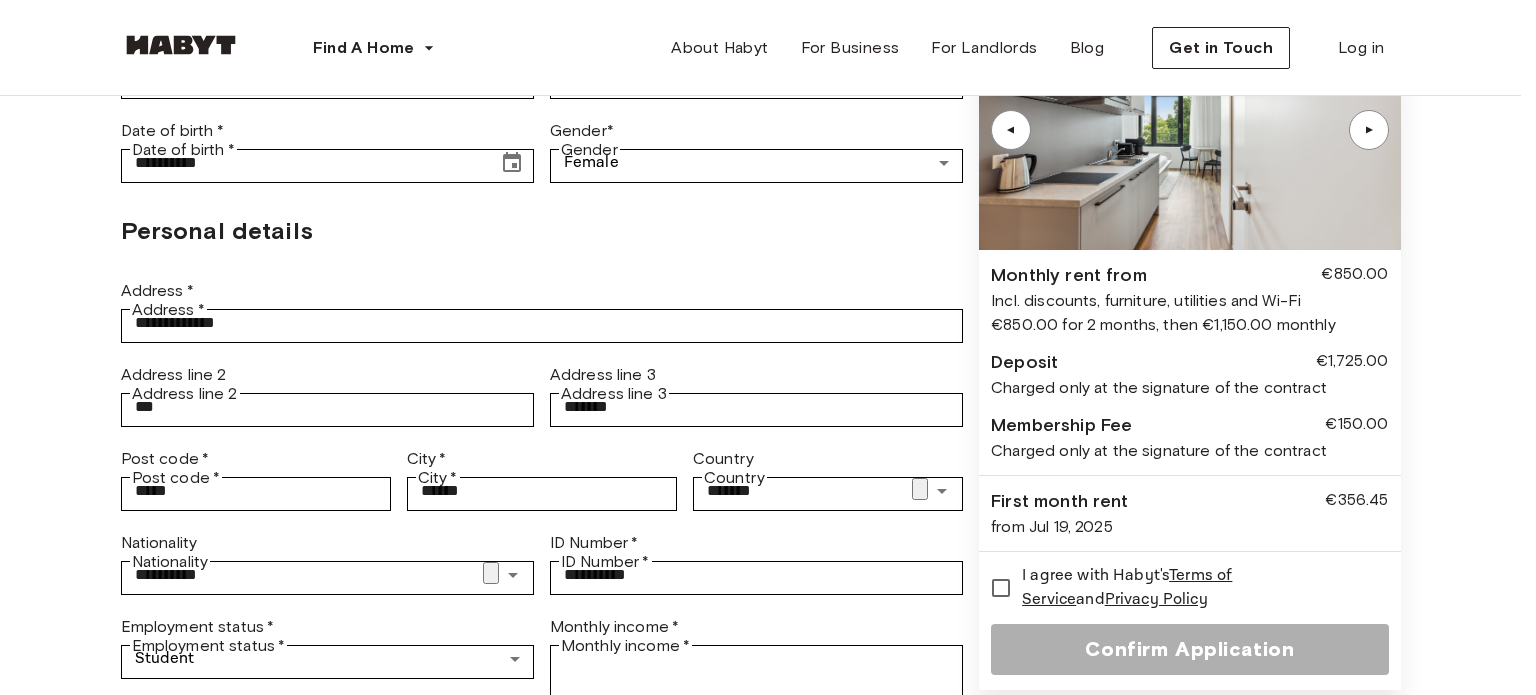 click on "<1000" at bounding box center (780, 1807) 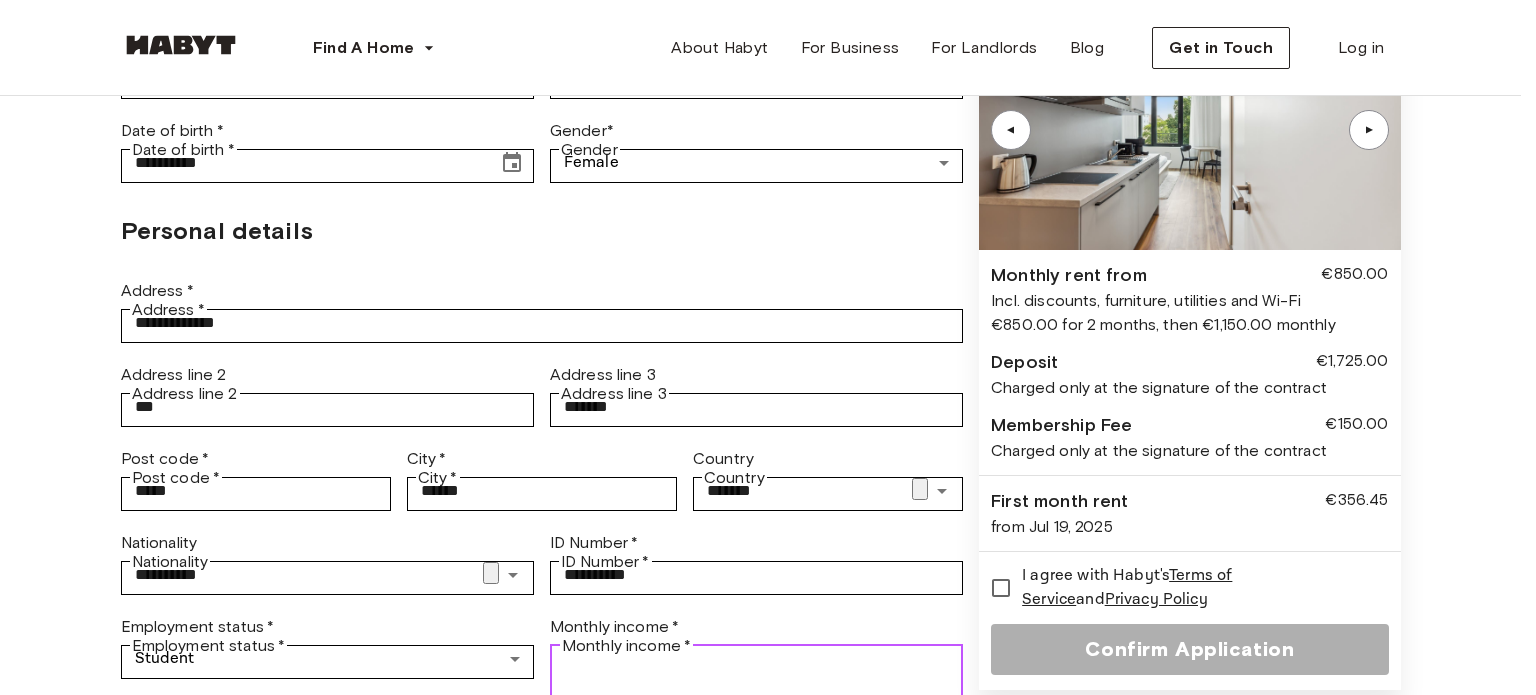 type on "*****" 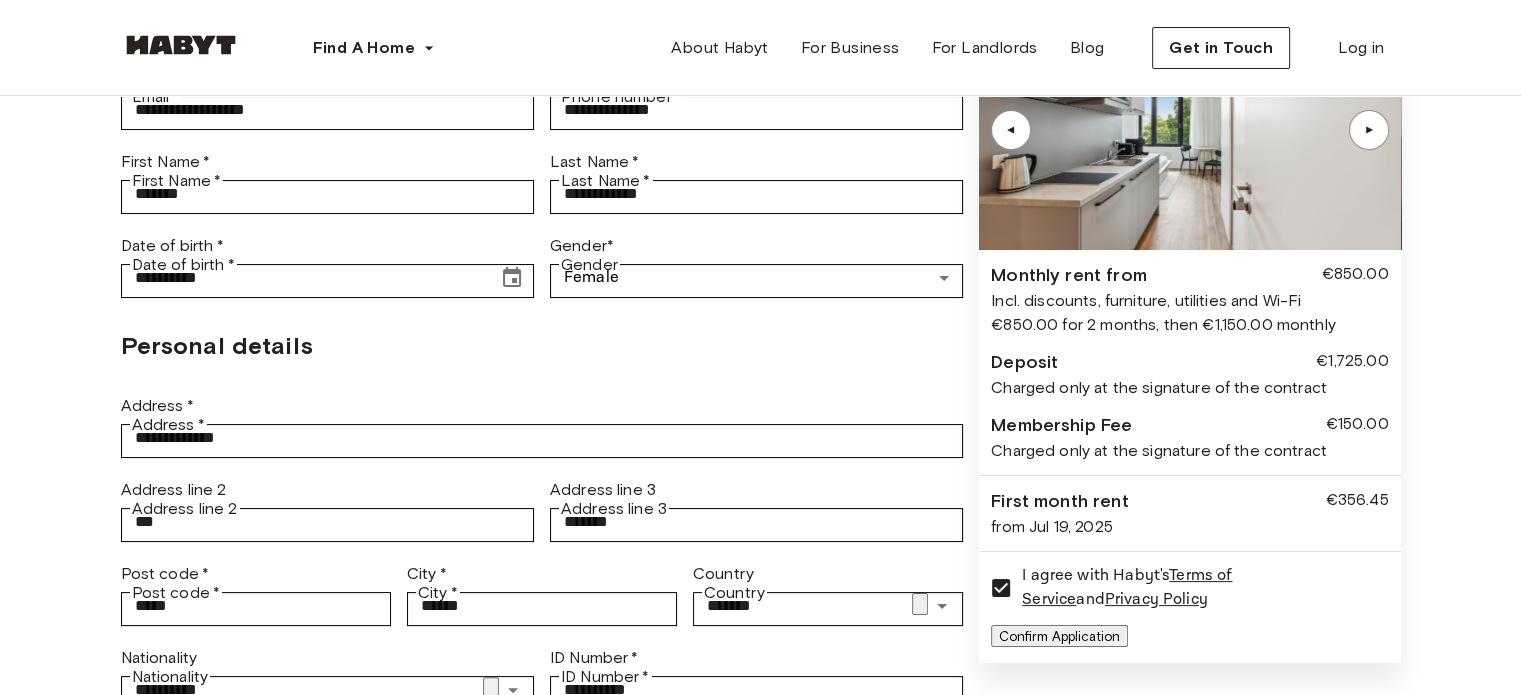 scroll, scrollTop: 284, scrollLeft: 0, axis: vertical 